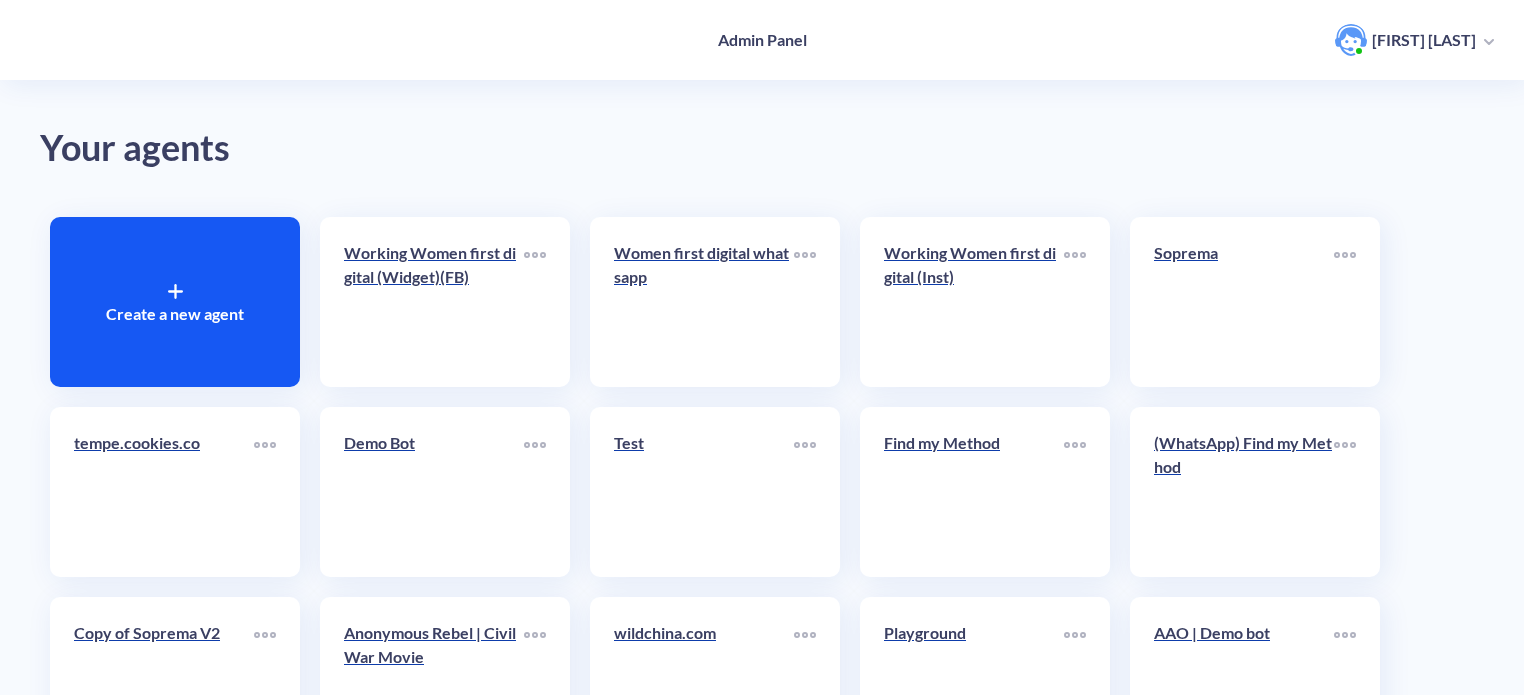 scroll, scrollTop: 500, scrollLeft: 0, axis: vertical 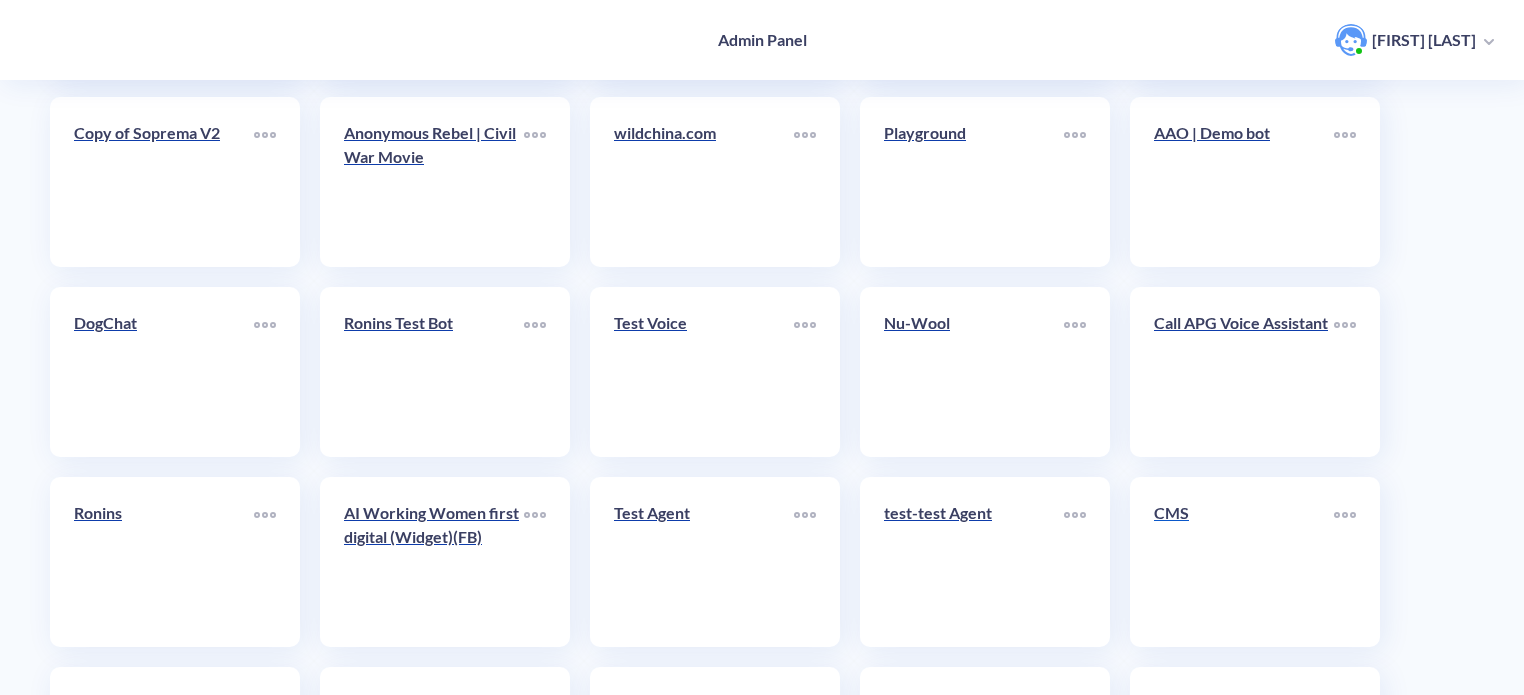click on "CMS" at bounding box center [1244, 562] 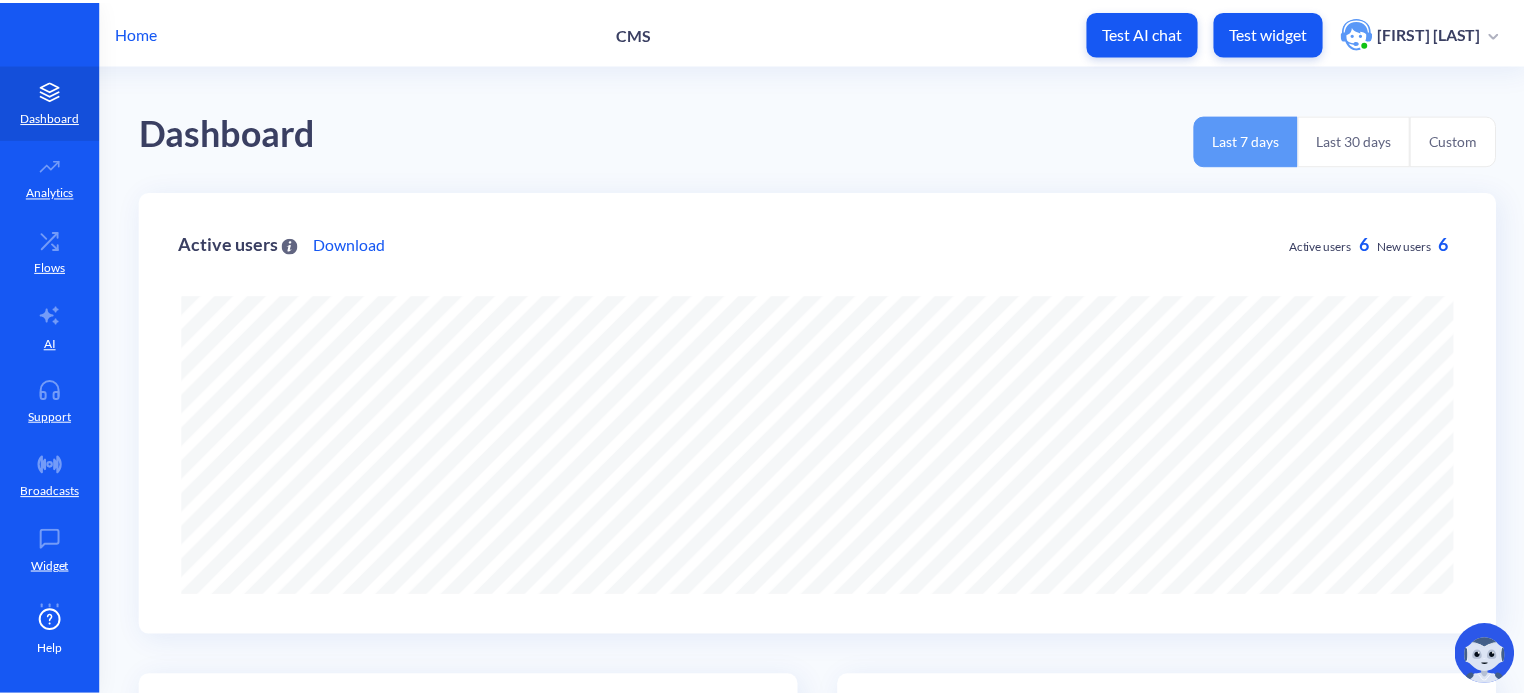 scroll, scrollTop: 0, scrollLeft: 0, axis: both 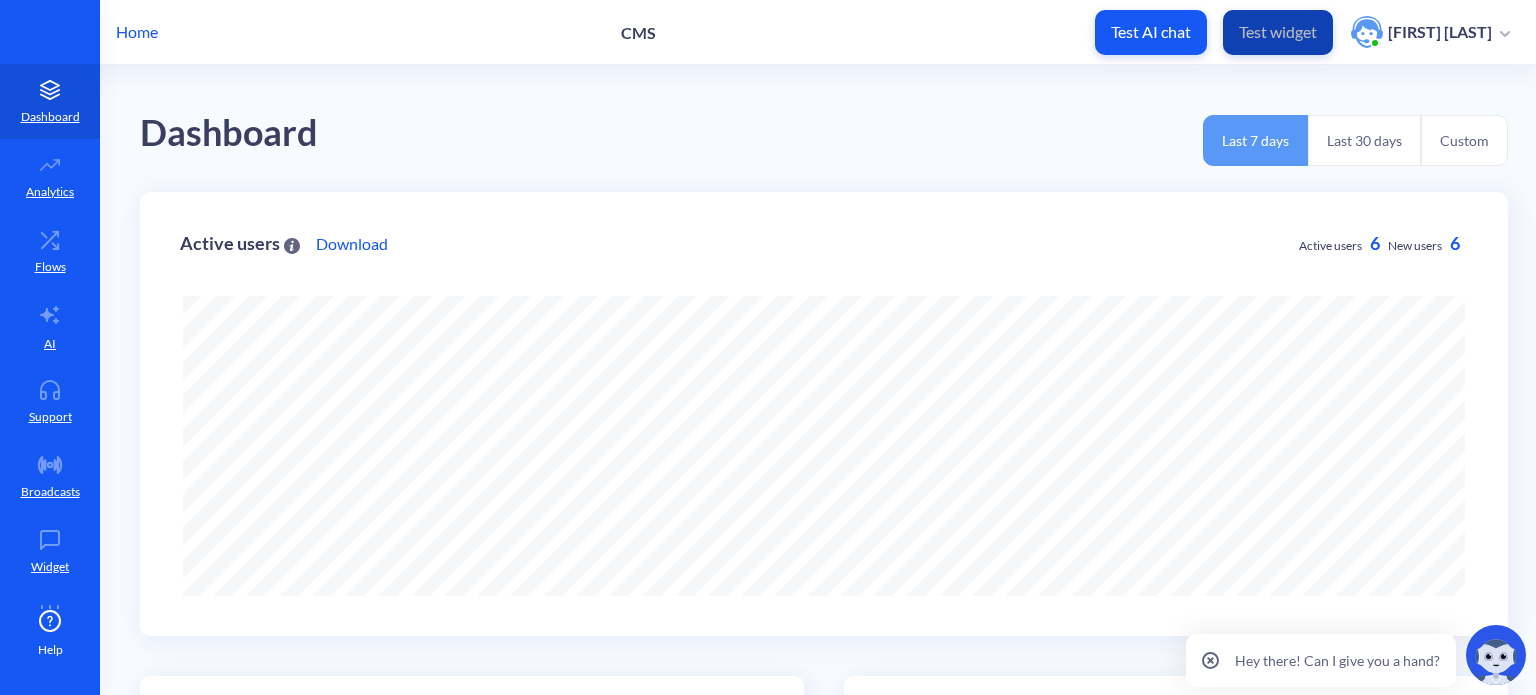 click on "Test widget" at bounding box center [1278, 32] 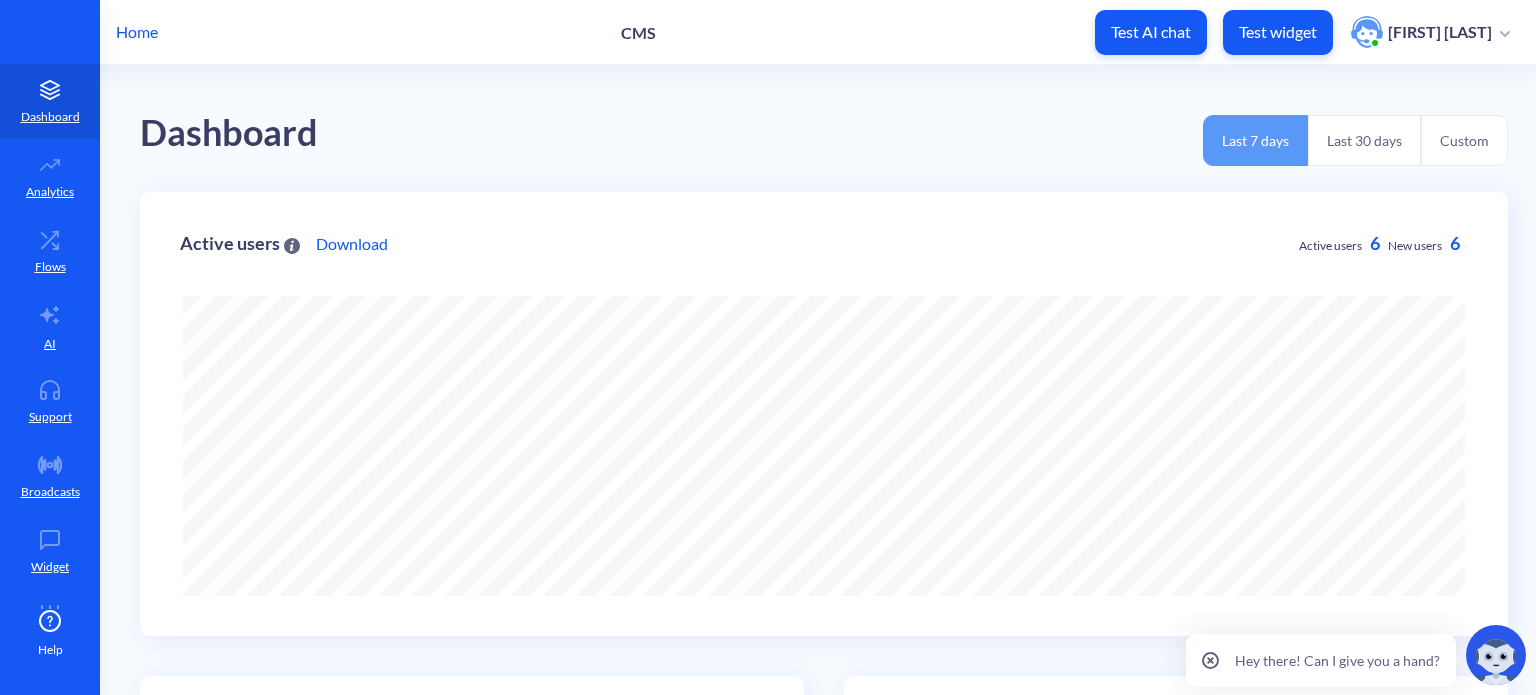click on "Home" at bounding box center (137, 32) 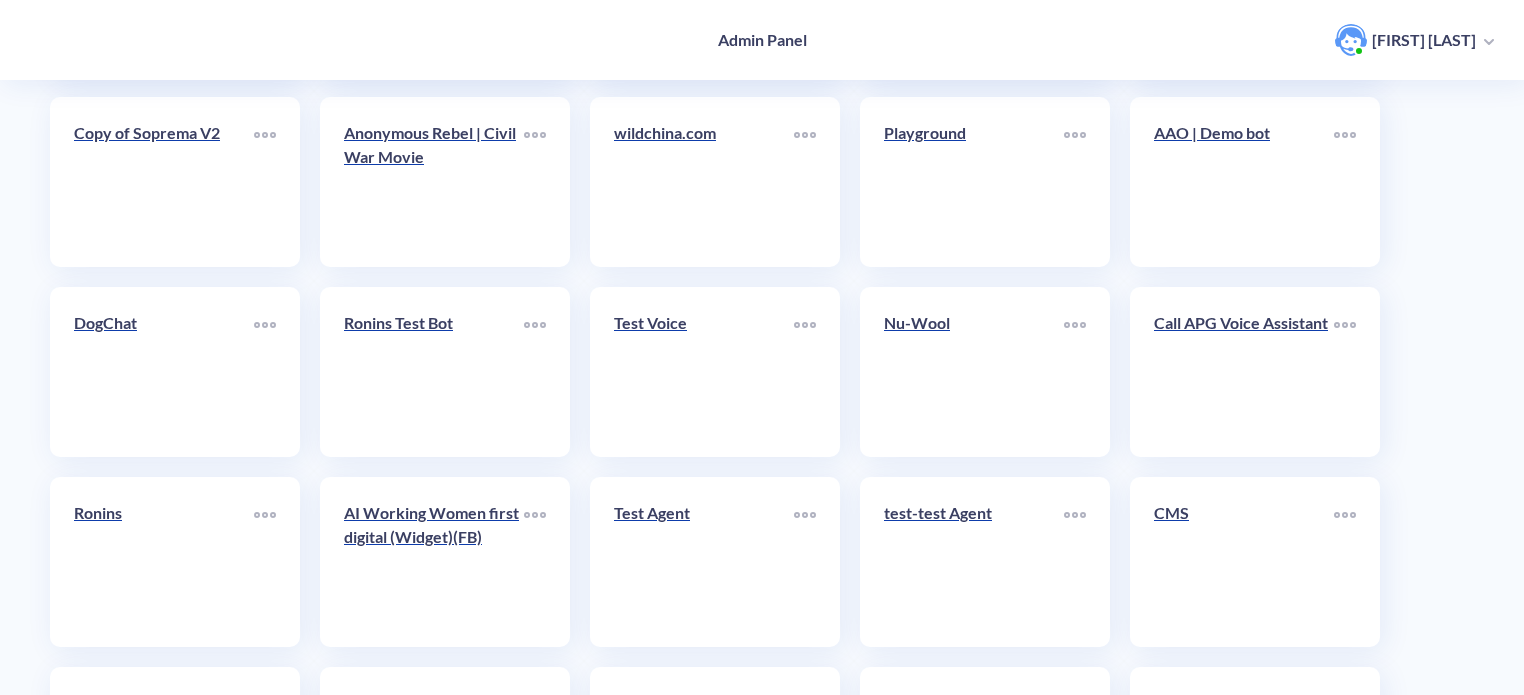 scroll, scrollTop: 692, scrollLeft: 0, axis: vertical 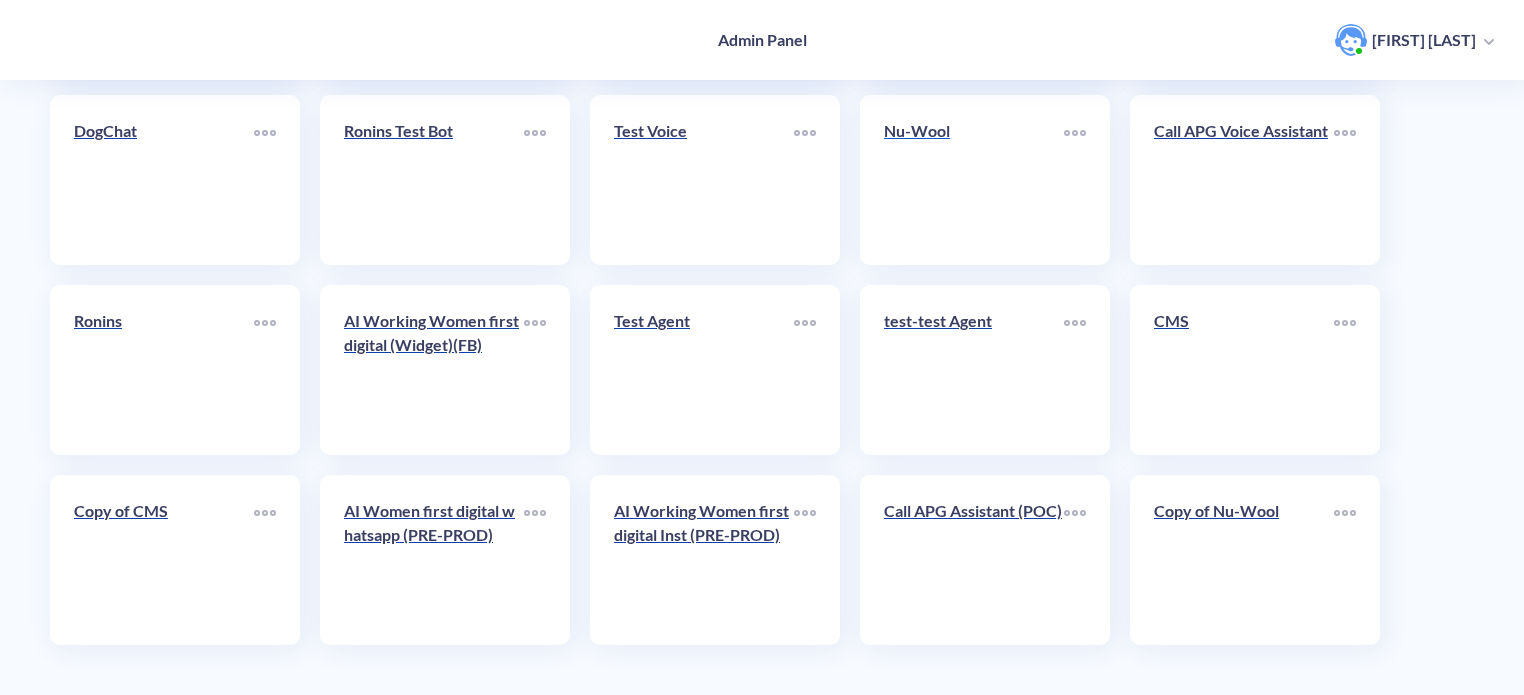 click on "Nu-Wool" at bounding box center [974, 180] 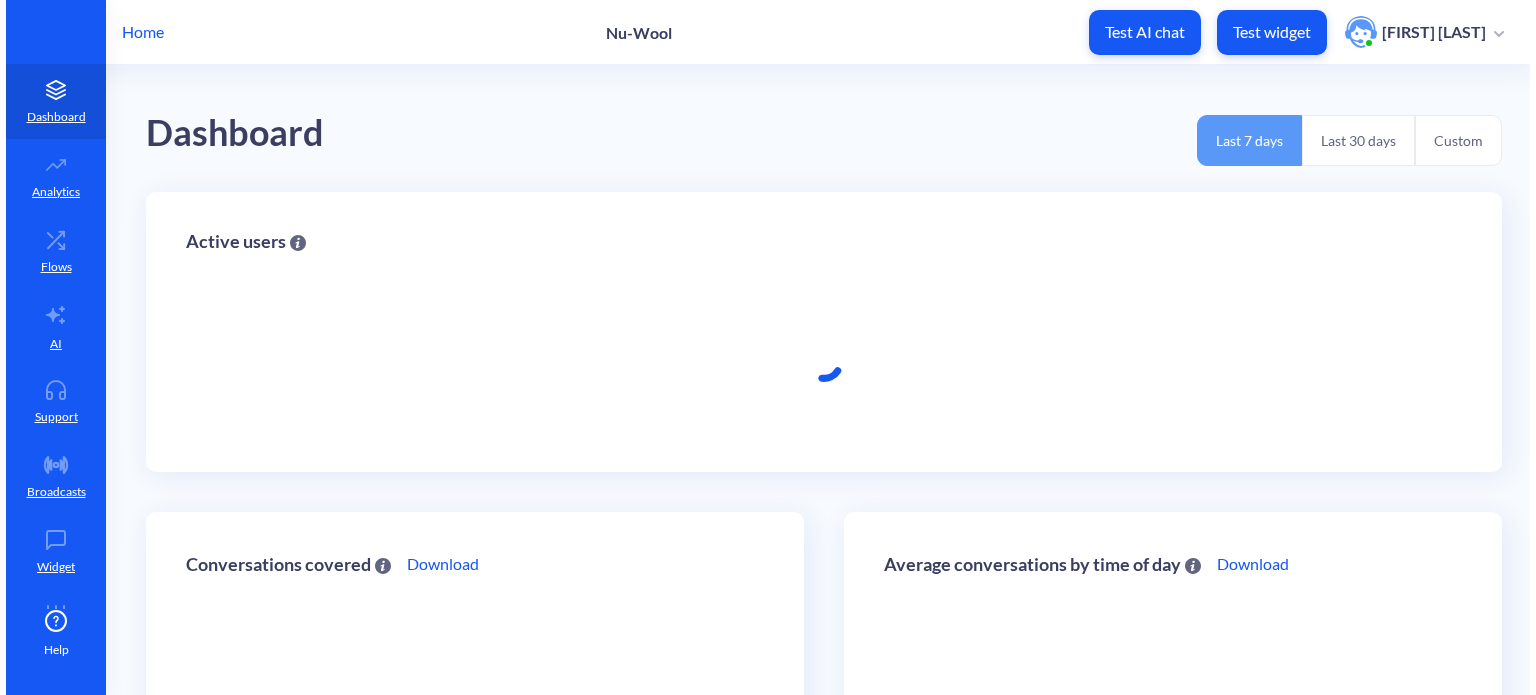 scroll, scrollTop: 0, scrollLeft: 0, axis: both 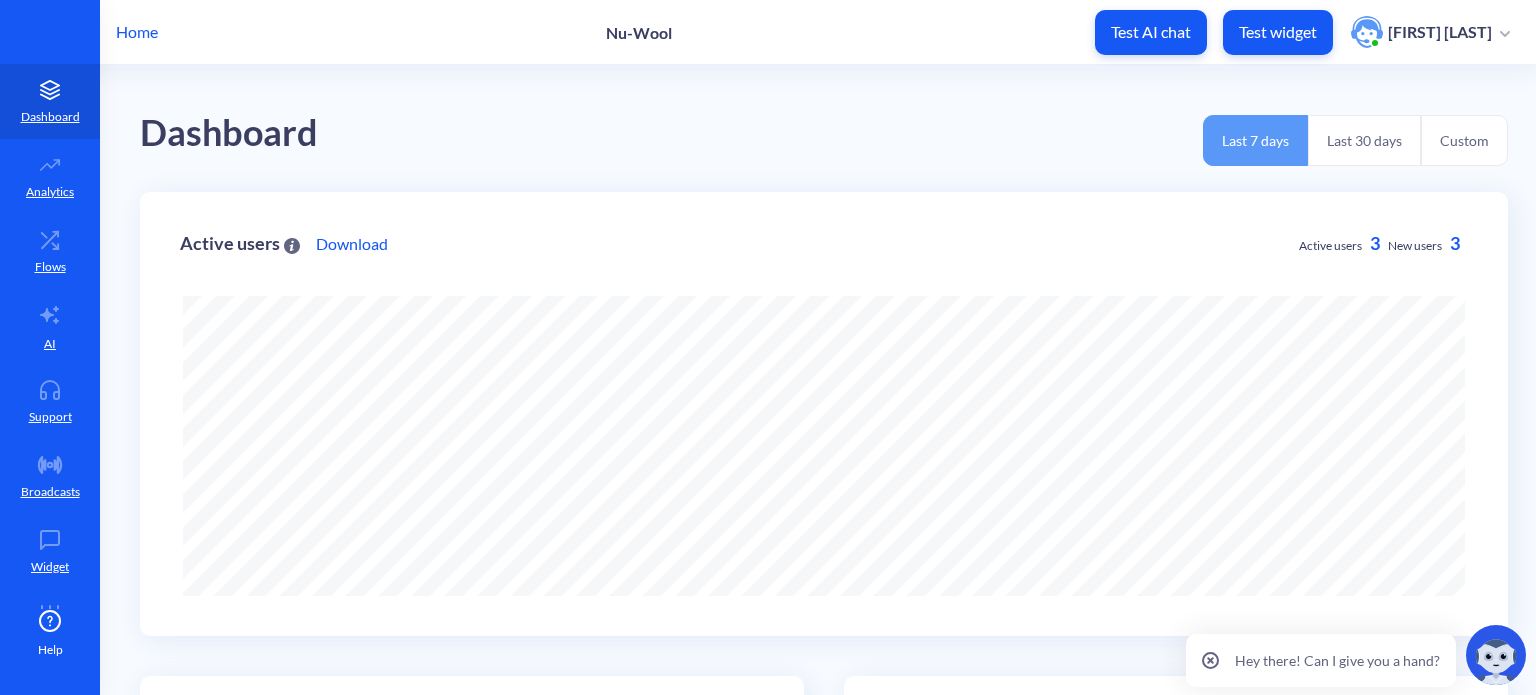 click on "Test widget" at bounding box center (1278, 32) 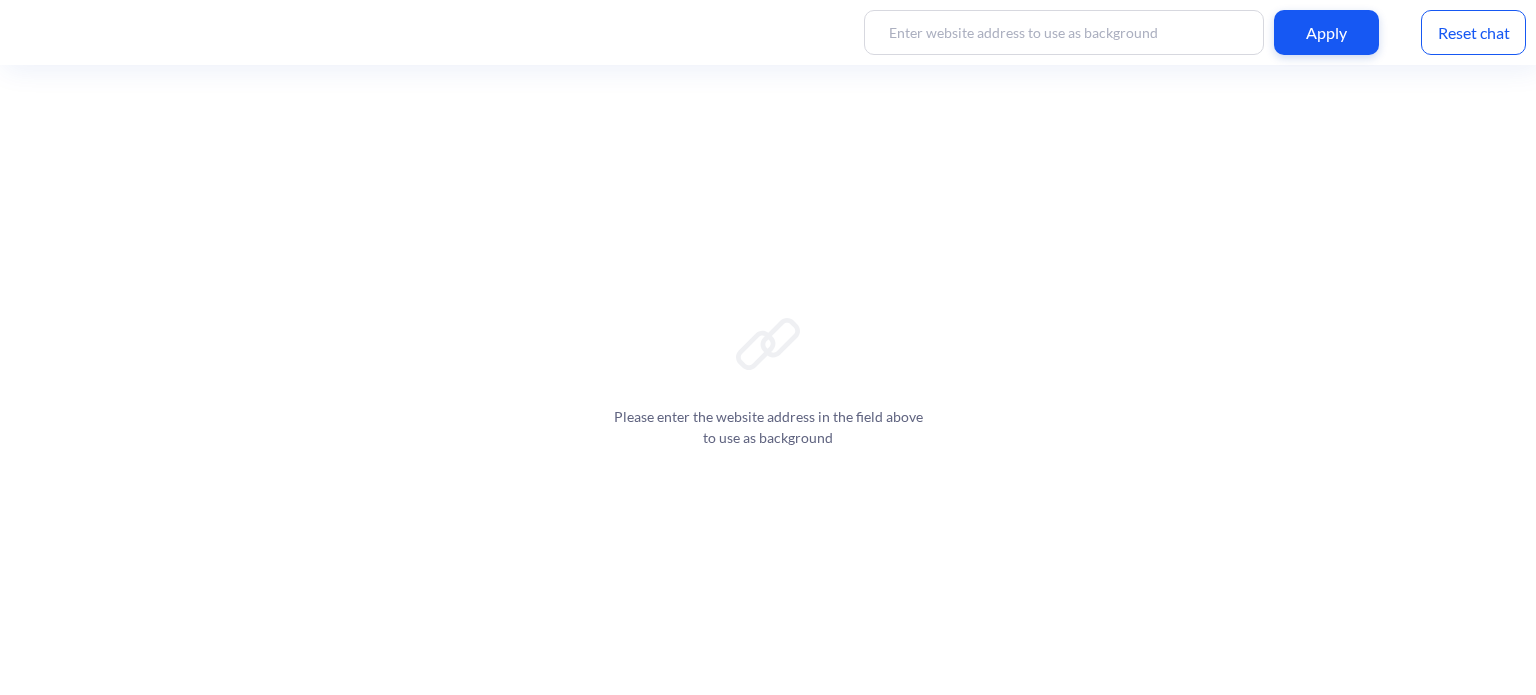 scroll, scrollTop: 0, scrollLeft: 0, axis: both 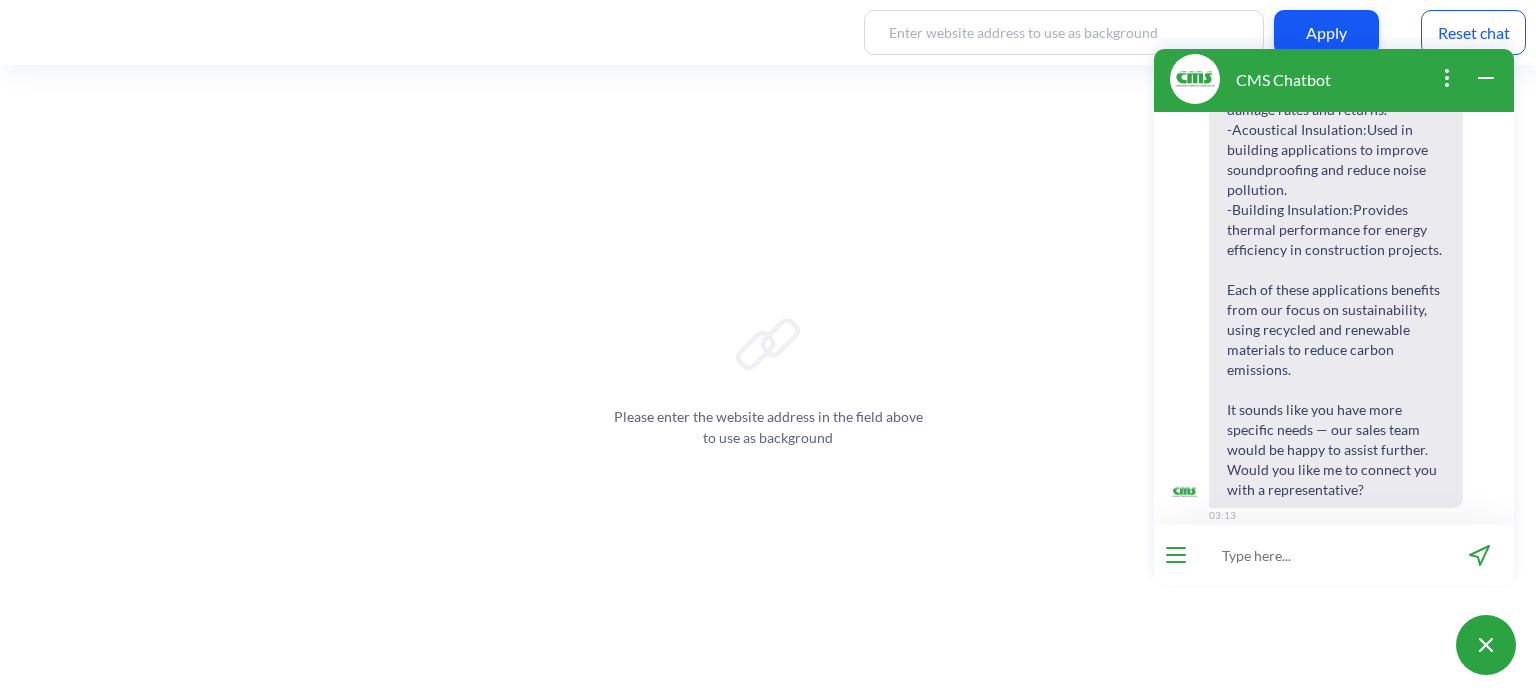 click on "Reset chat" at bounding box center (1473, 32) 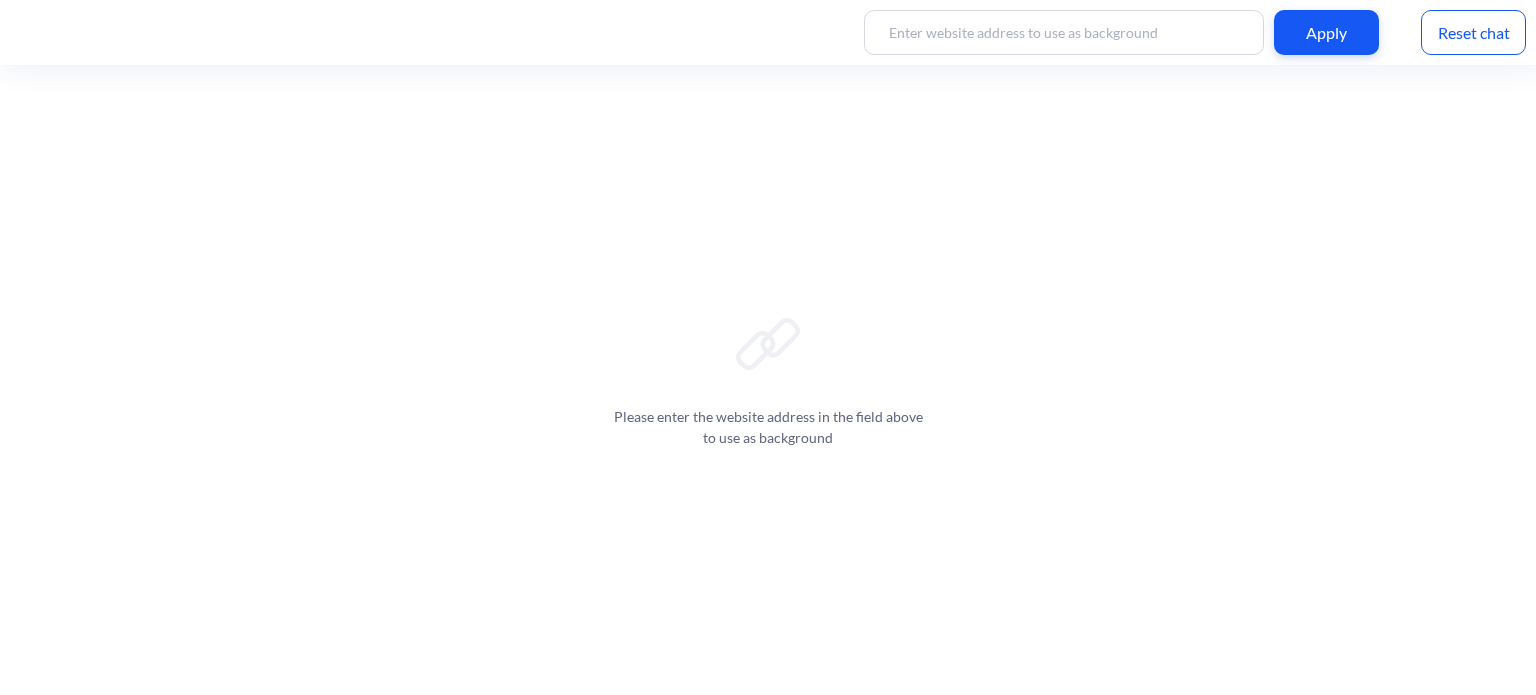 scroll, scrollTop: 0, scrollLeft: 0, axis: both 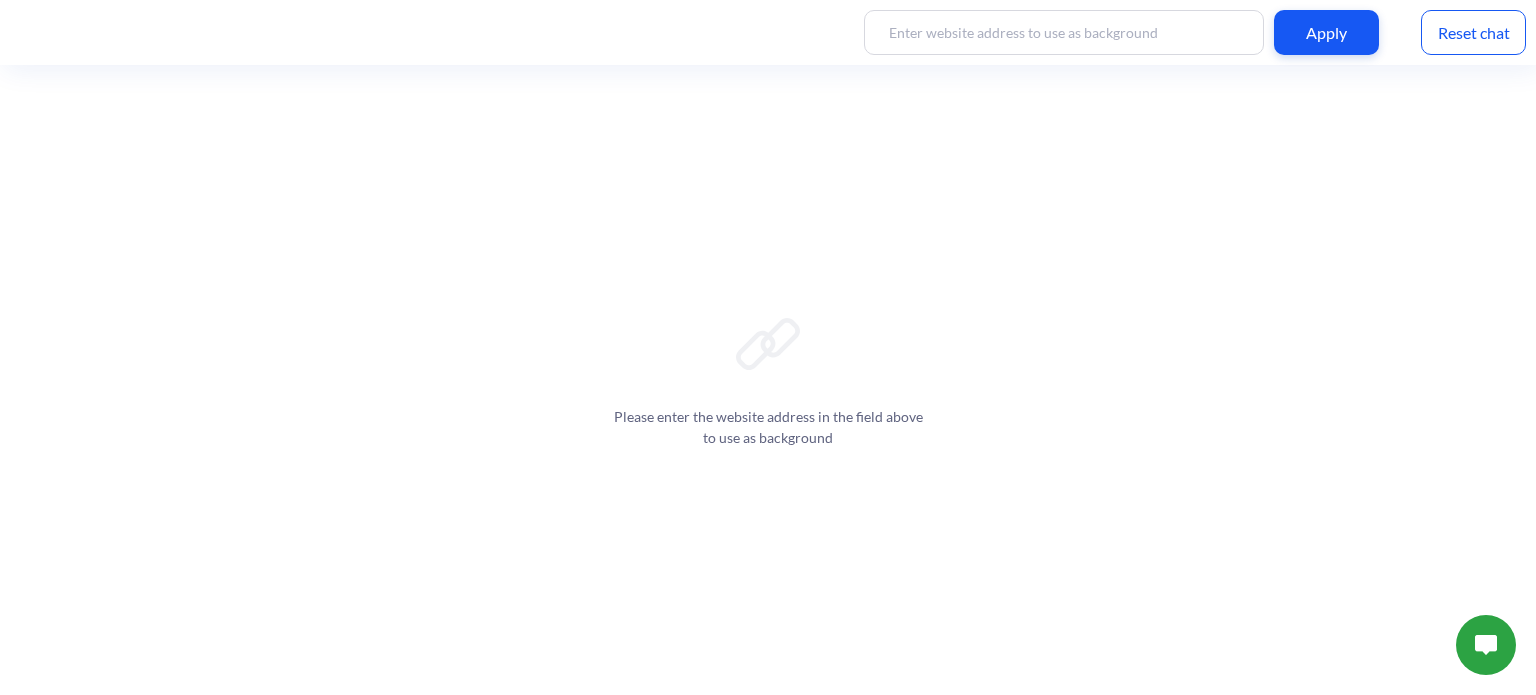 click at bounding box center (1486, 645) 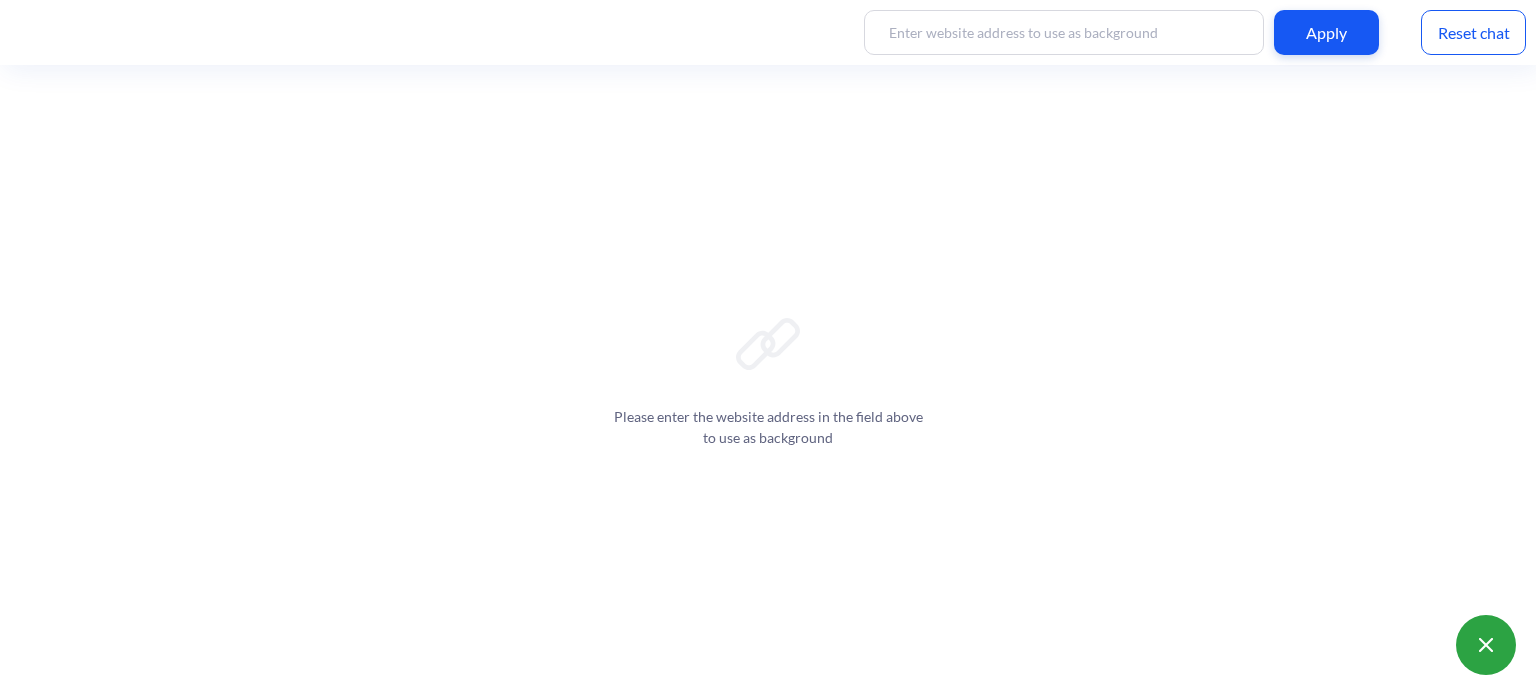 scroll, scrollTop: 3, scrollLeft: 0, axis: vertical 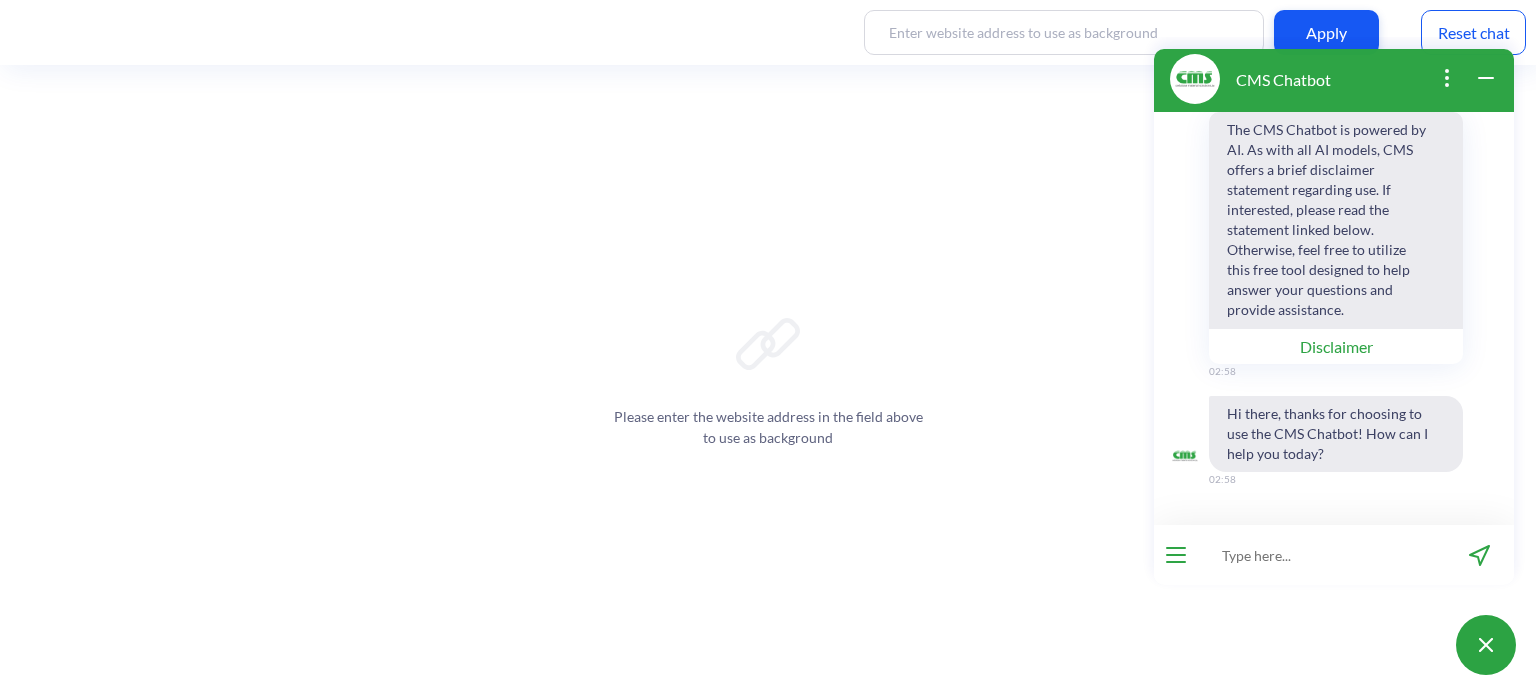 click at bounding box center [1321, 555] 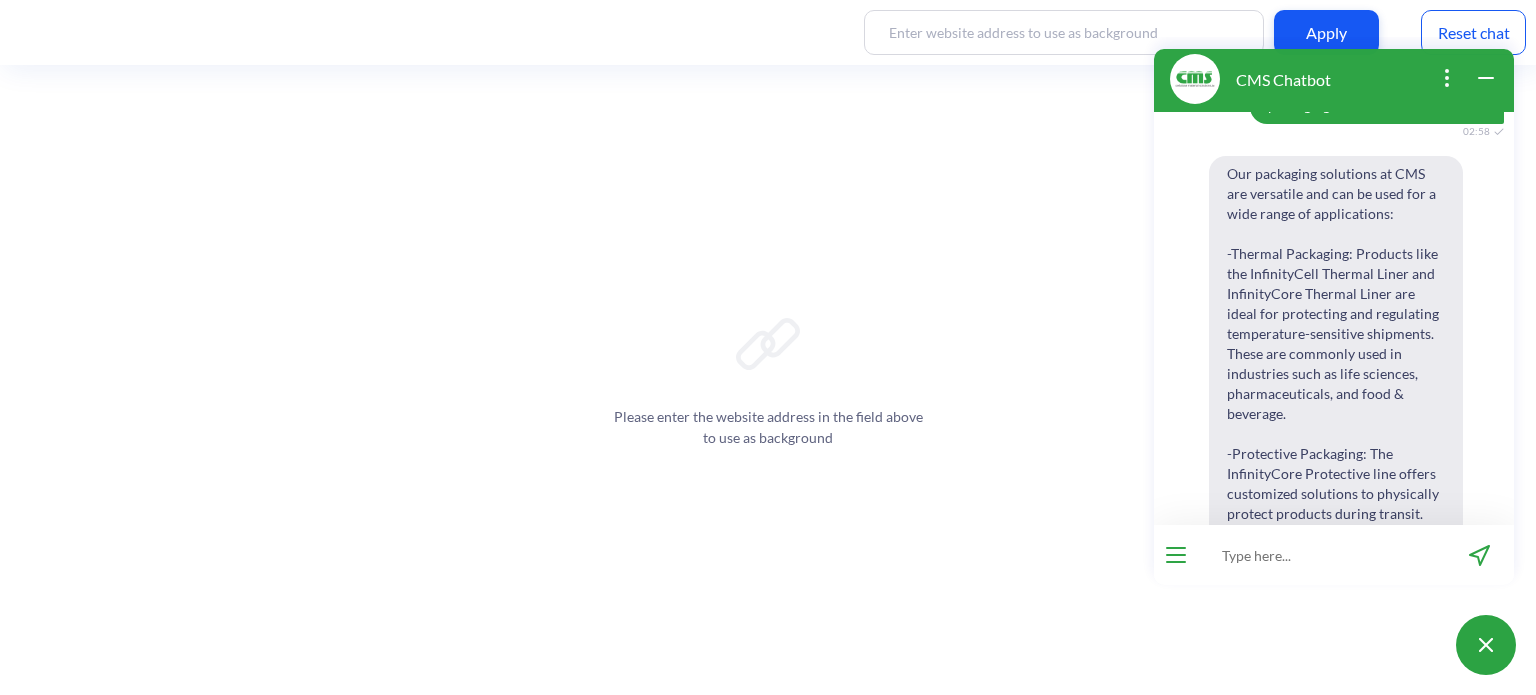 scroll, scrollTop: 401, scrollLeft: 0, axis: vertical 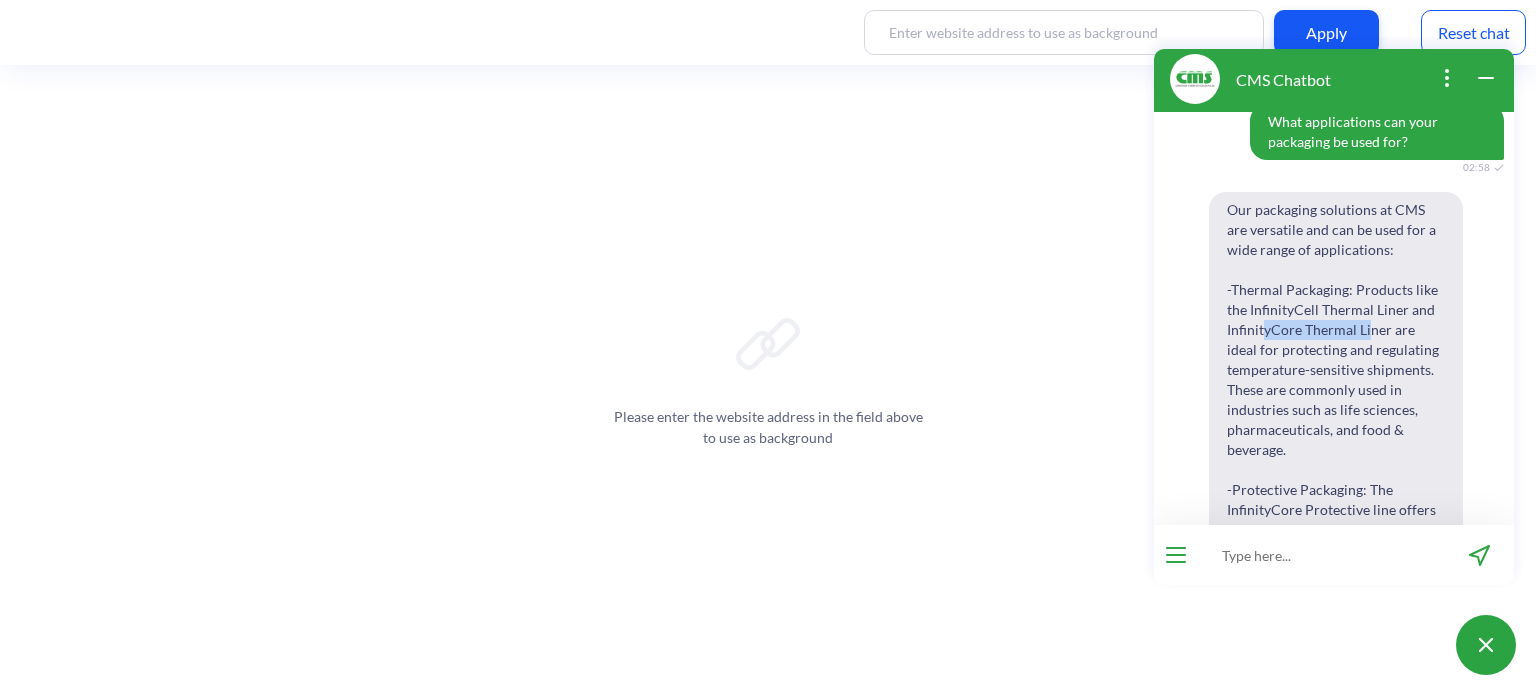 drag, startPoint x: 1264, startPoint y: 327, endPoint x: 1367, endPoint y: 330, distance: 103.04368 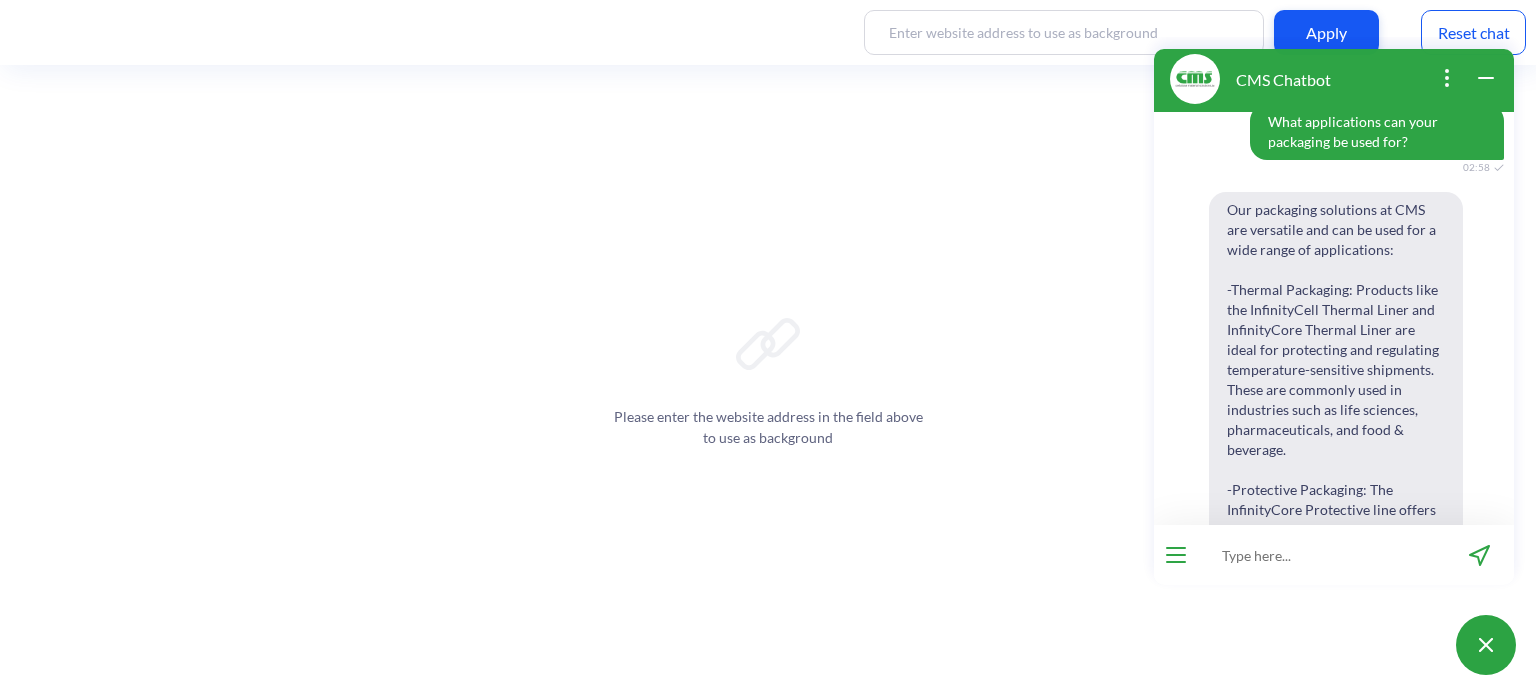 click on "Our packaging solutions at CMS are versatile and can be used for a wide range of applications:
-  Thermal Packaging : Products like the InfinityCell Thermal Liner and InfinityCore Thermal Liner are ideal for protecting and regulating temperature-sensitive shipments. These are commonly used in industries such as life sciences, pharmaceuticals, and food & beverage.
-  Protective Packaging : The InfinityCore Protective line offers customized solutions to physically protect products during transit. This packaging is tailored to the specific needs of your payload.
Some common industries that utilize our packaging products include:
- Food & Beverage
- Life Science
- Pharmaceutical
- Beauty
- Electronics
- Ceramics
- Live Animals
Would you like to explore a specific product in this line?" at bounding box center [1336, 540] 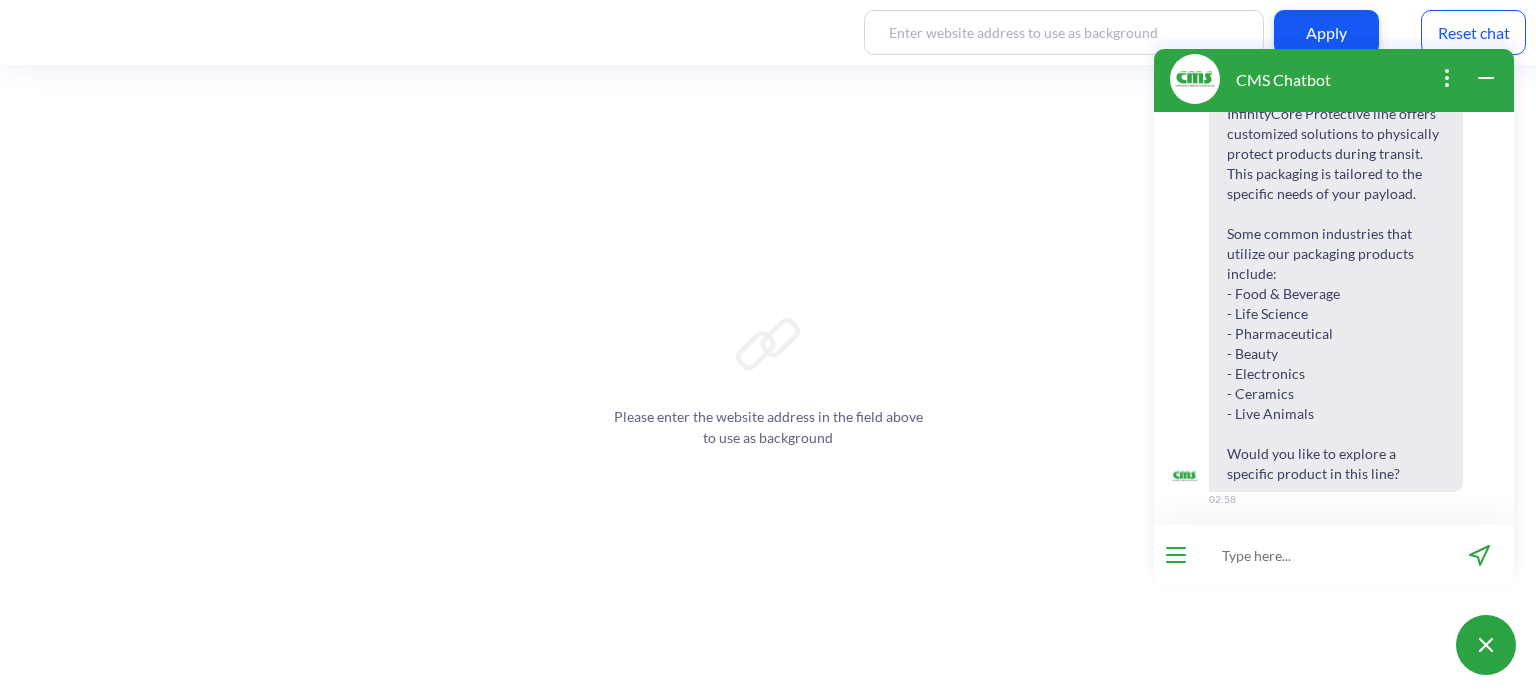 scroll, scrollTop: 800, scrollLeft: 0, axis: vertical 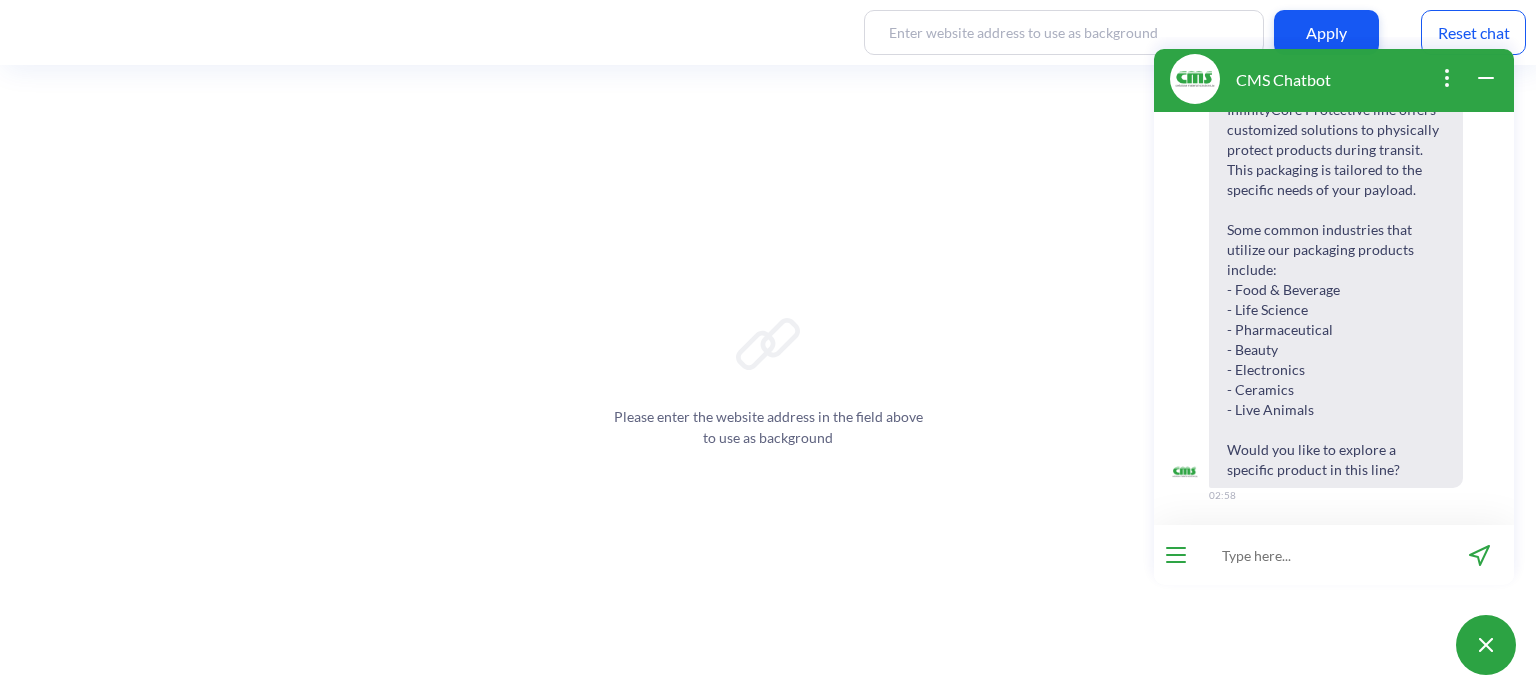 click at bounding box center (1321, 555) 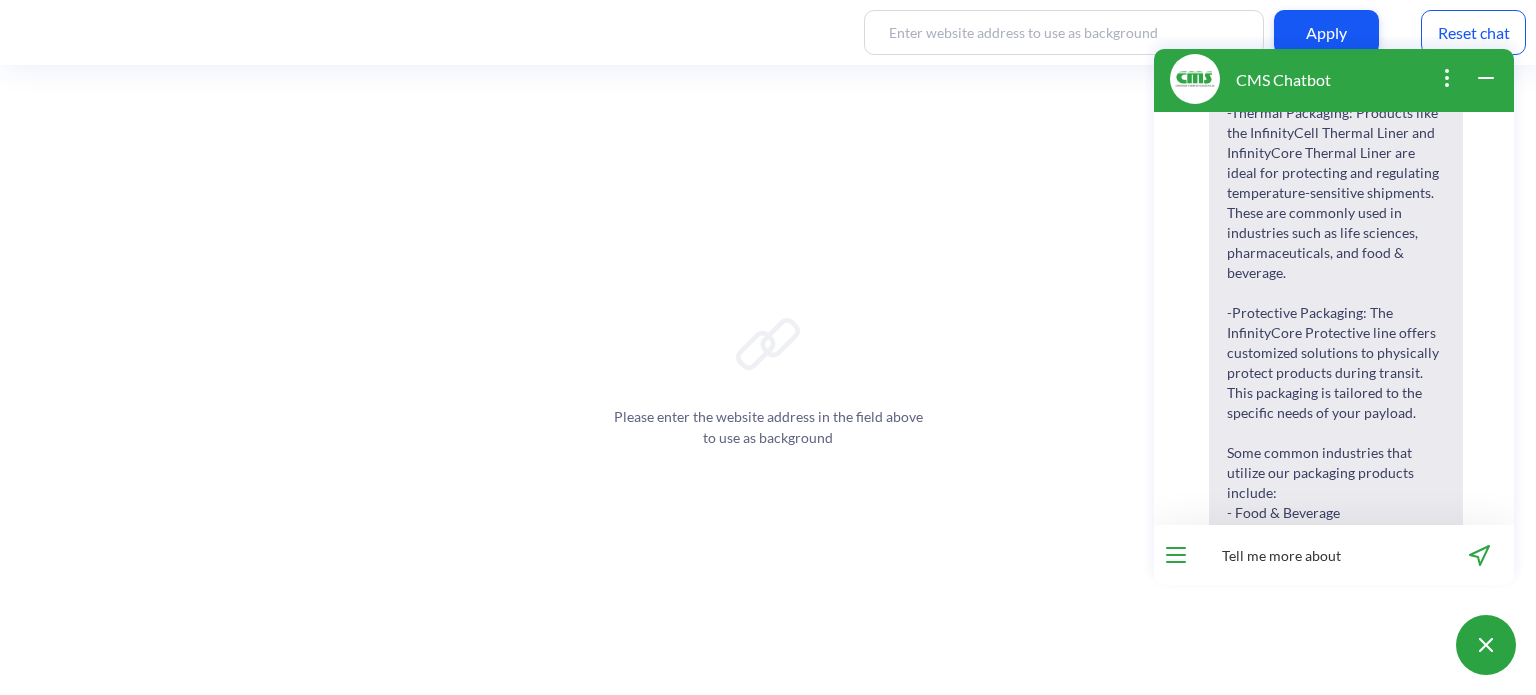 scroll, scrollTop: 800, scrollLeft: 0, axis: vertical 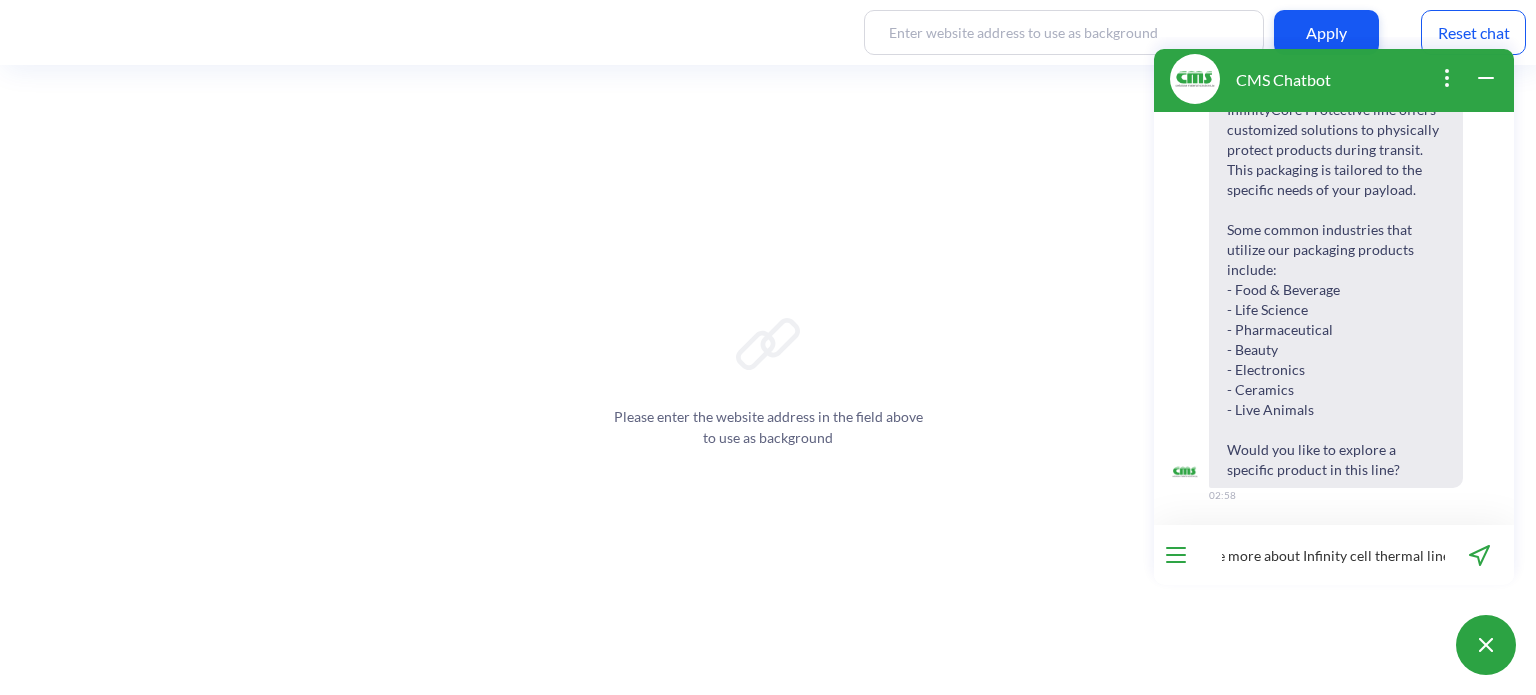 type on "Tell me more about Infinity cell thermal liner" 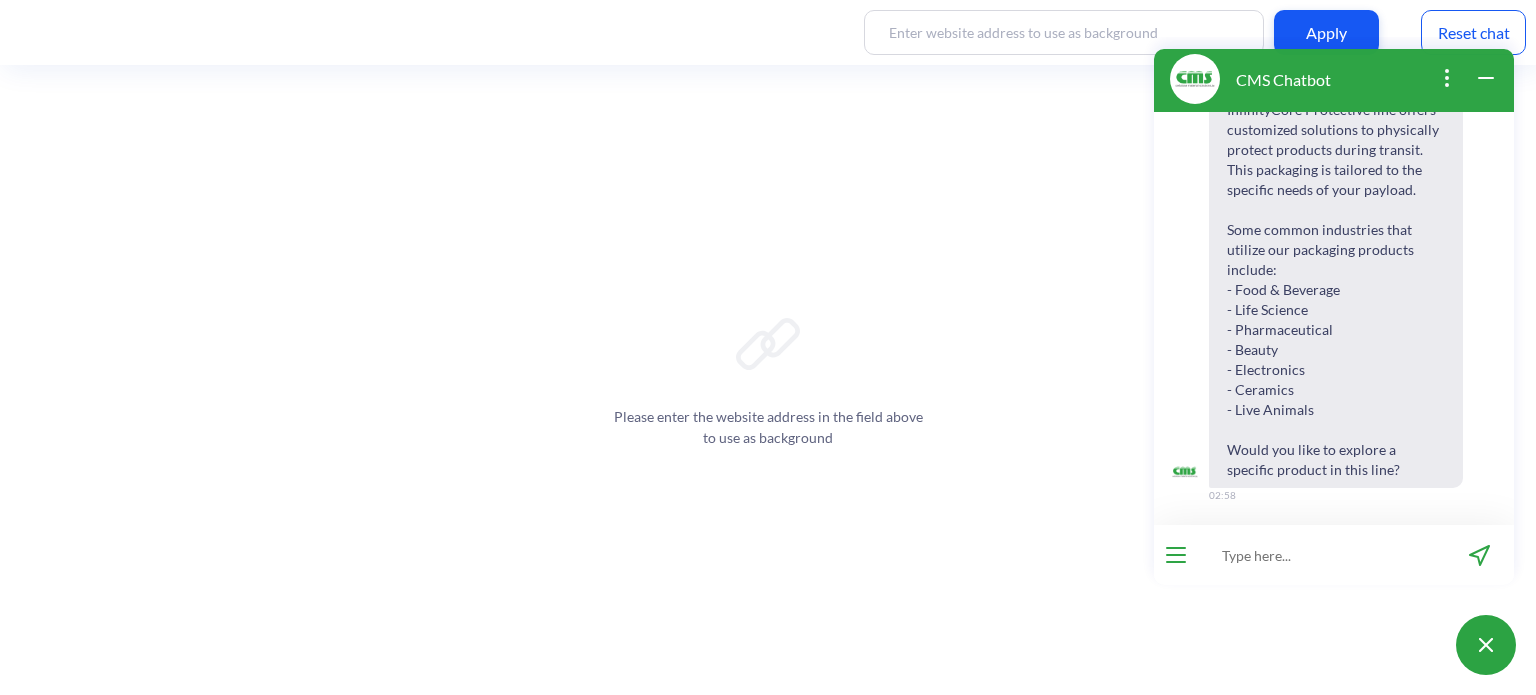 scroll, scrollTop: 0, scrollLeft: 0, axis: both 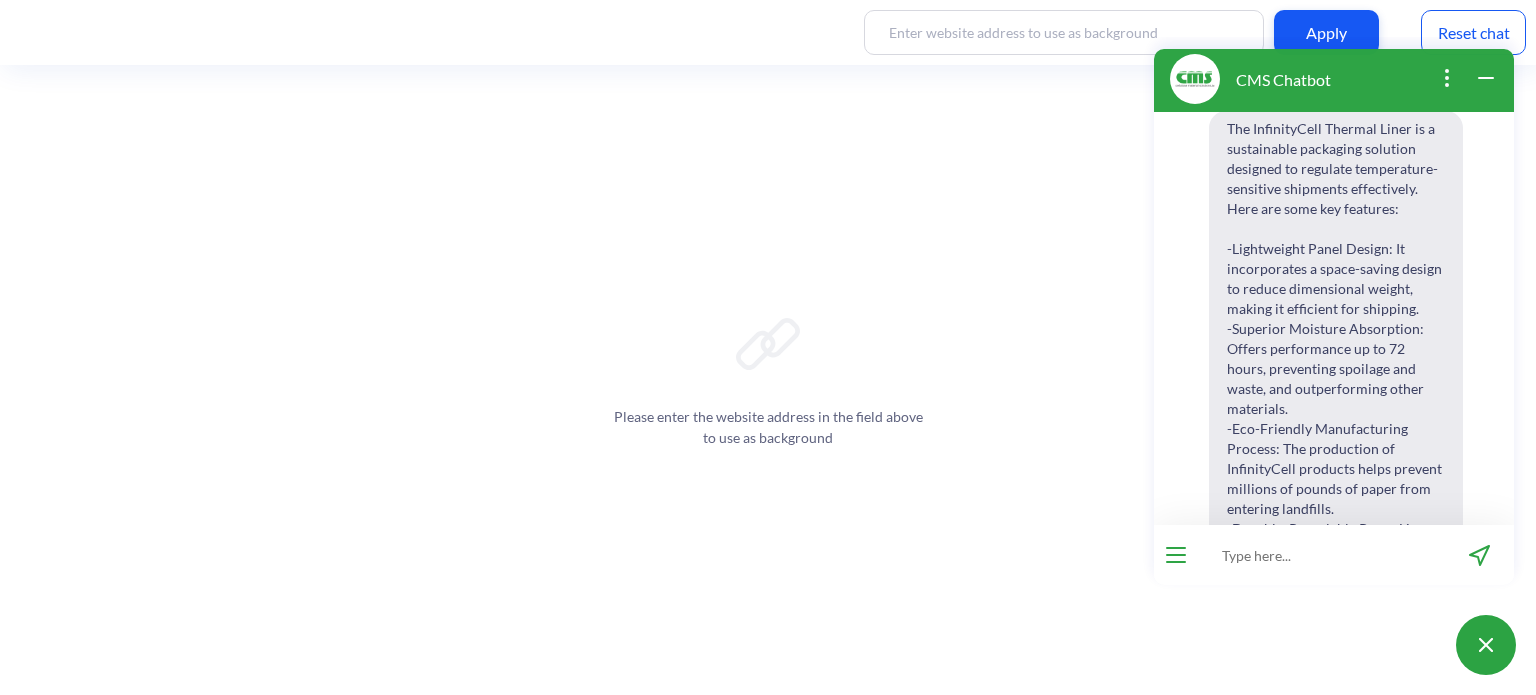 paste on "Are your thermal packaging liners biodegradable?" 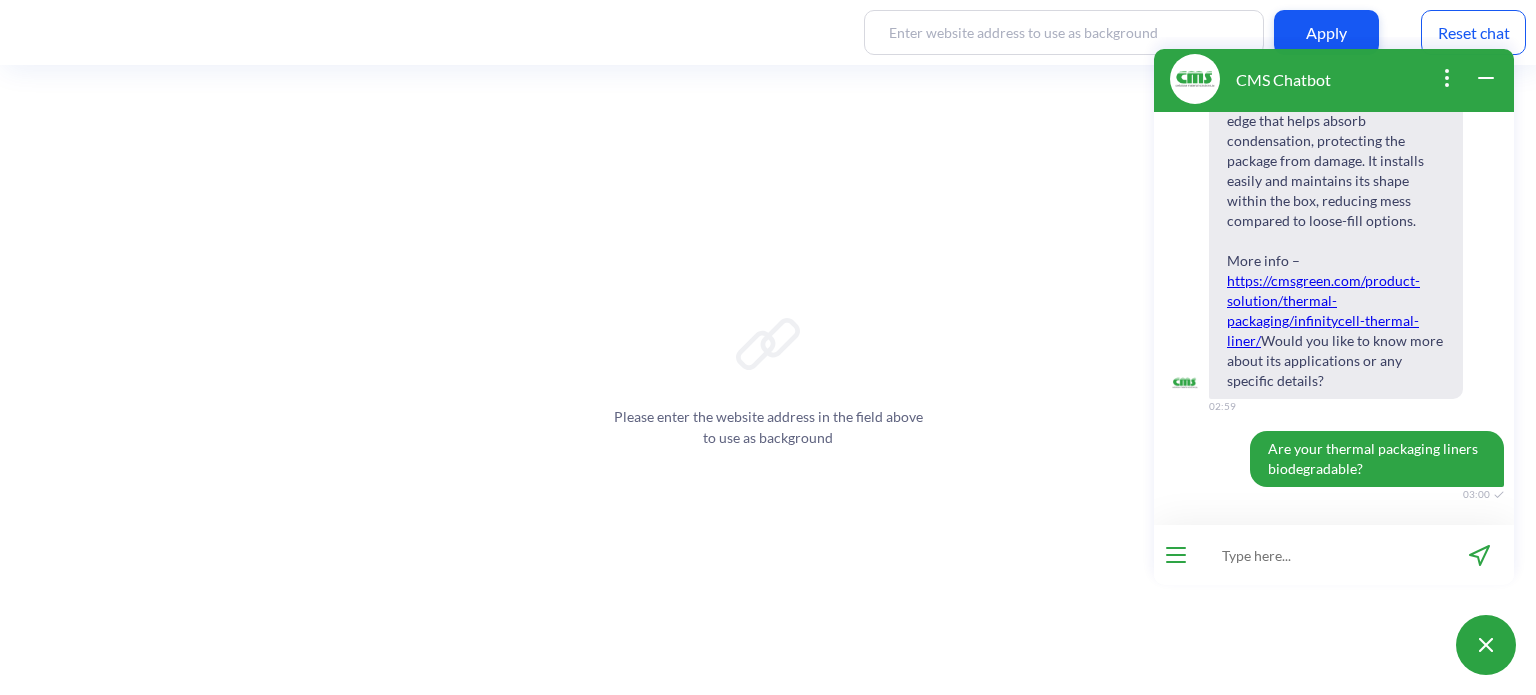 scroll, scrollTop: 1905, scrollLeft: 0, axis: vertical 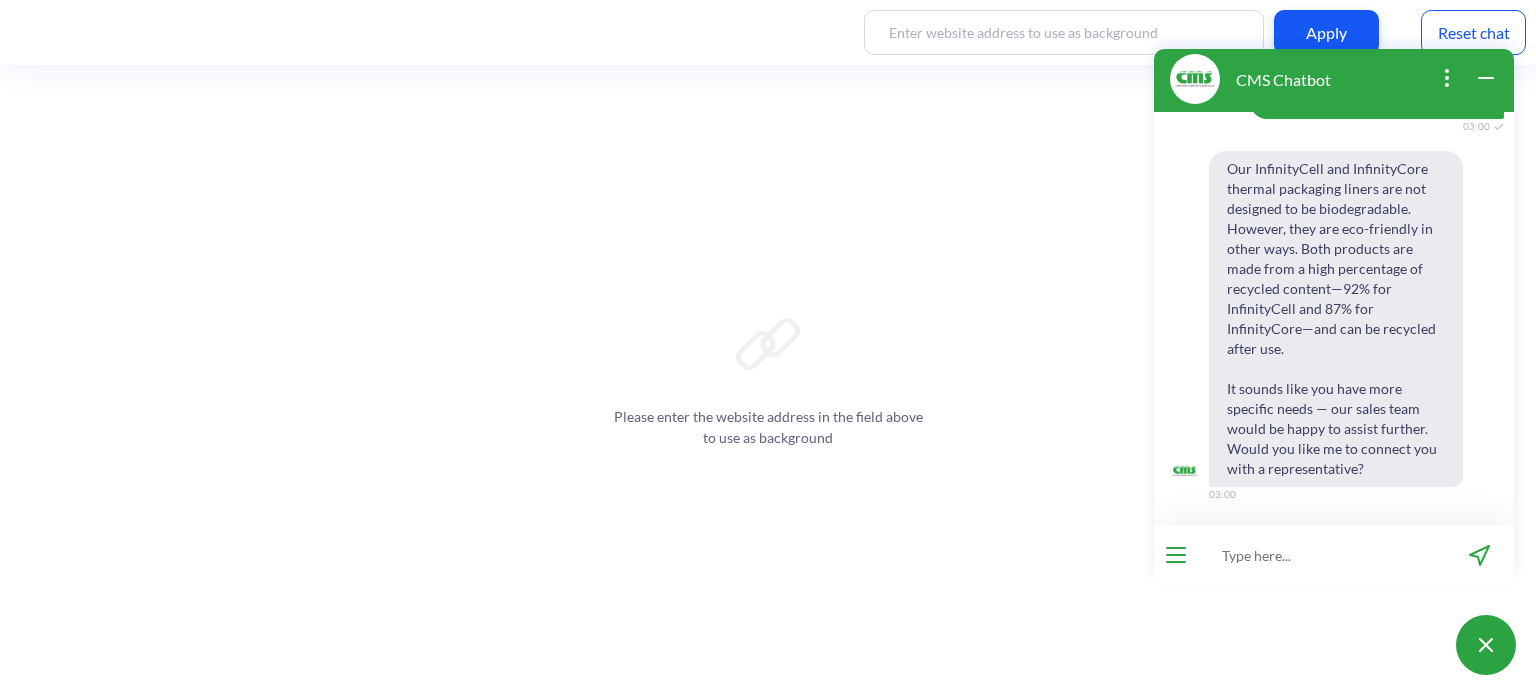 click at bounding box center [1321, 555] 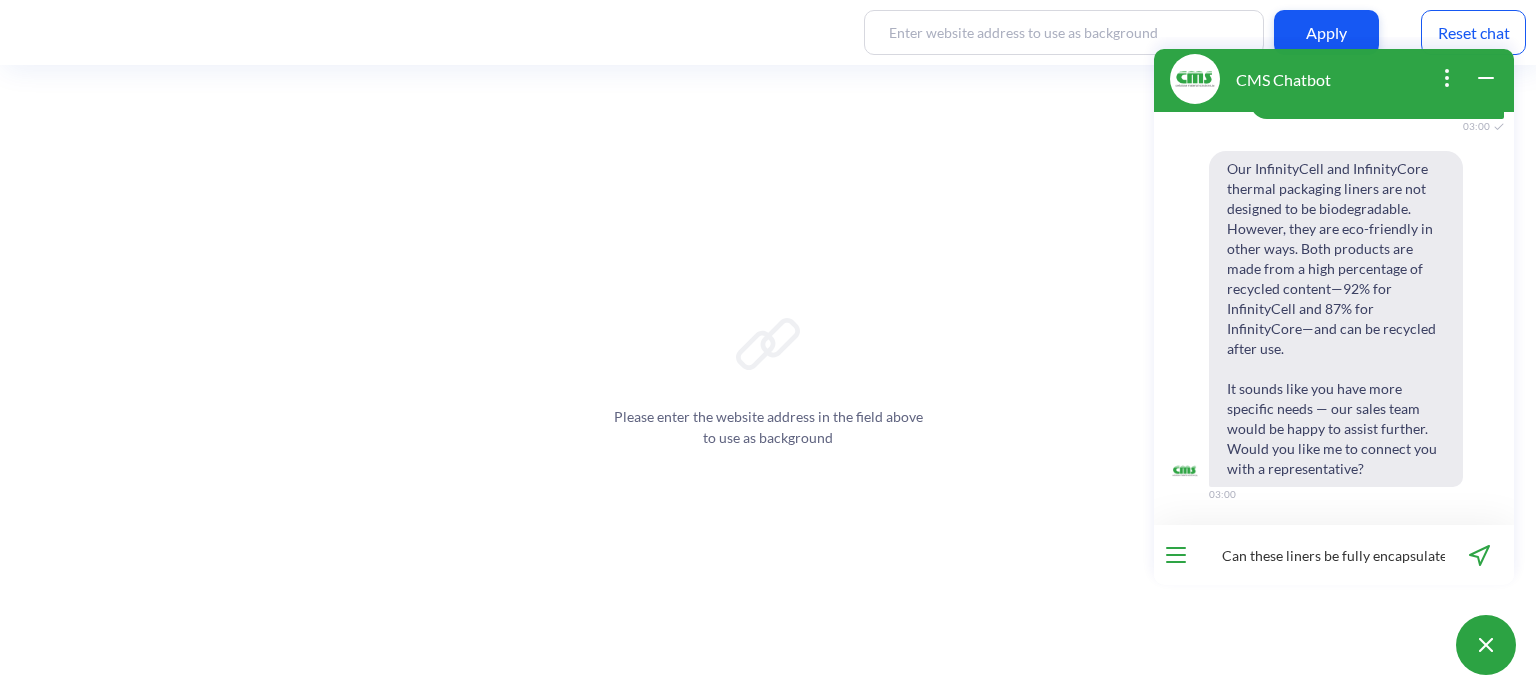 scroll, scrollTop: 0, scrollLeft: 11, axis: horizontal 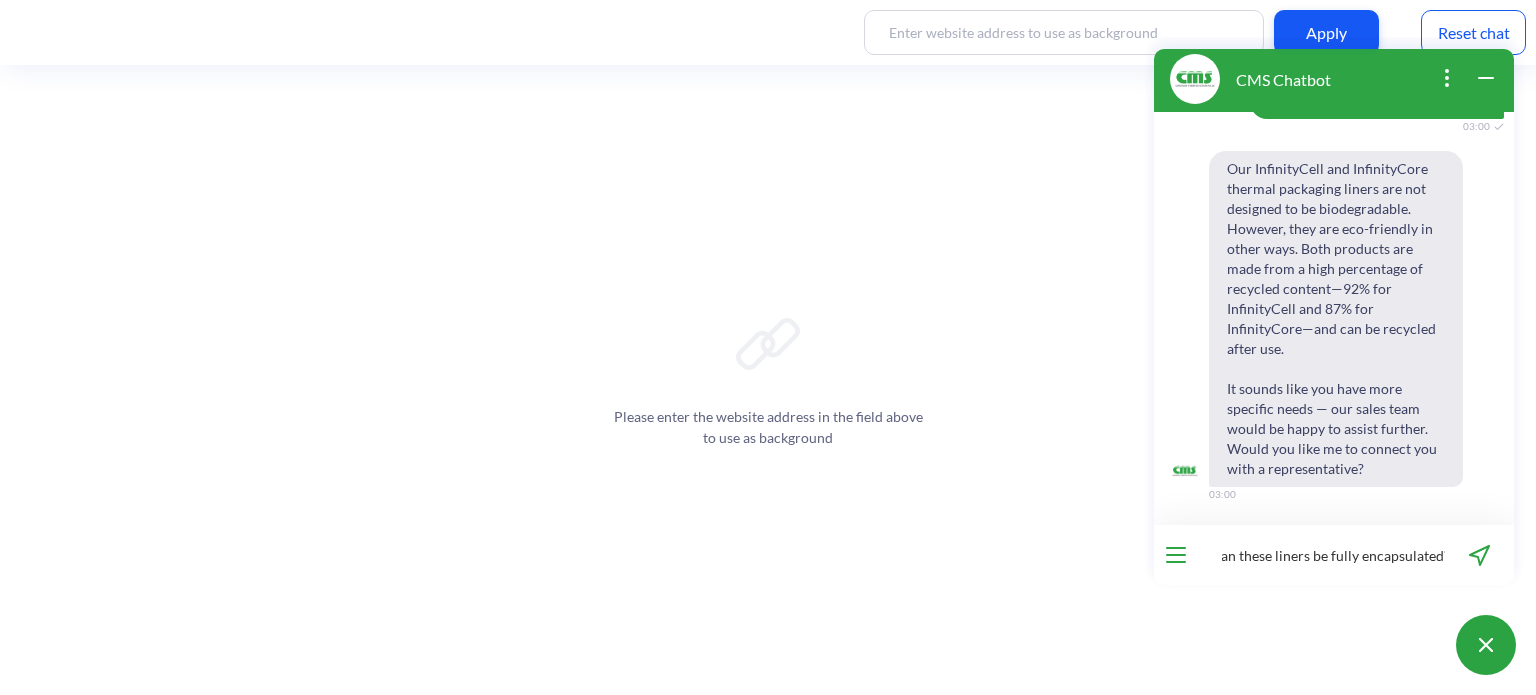 type 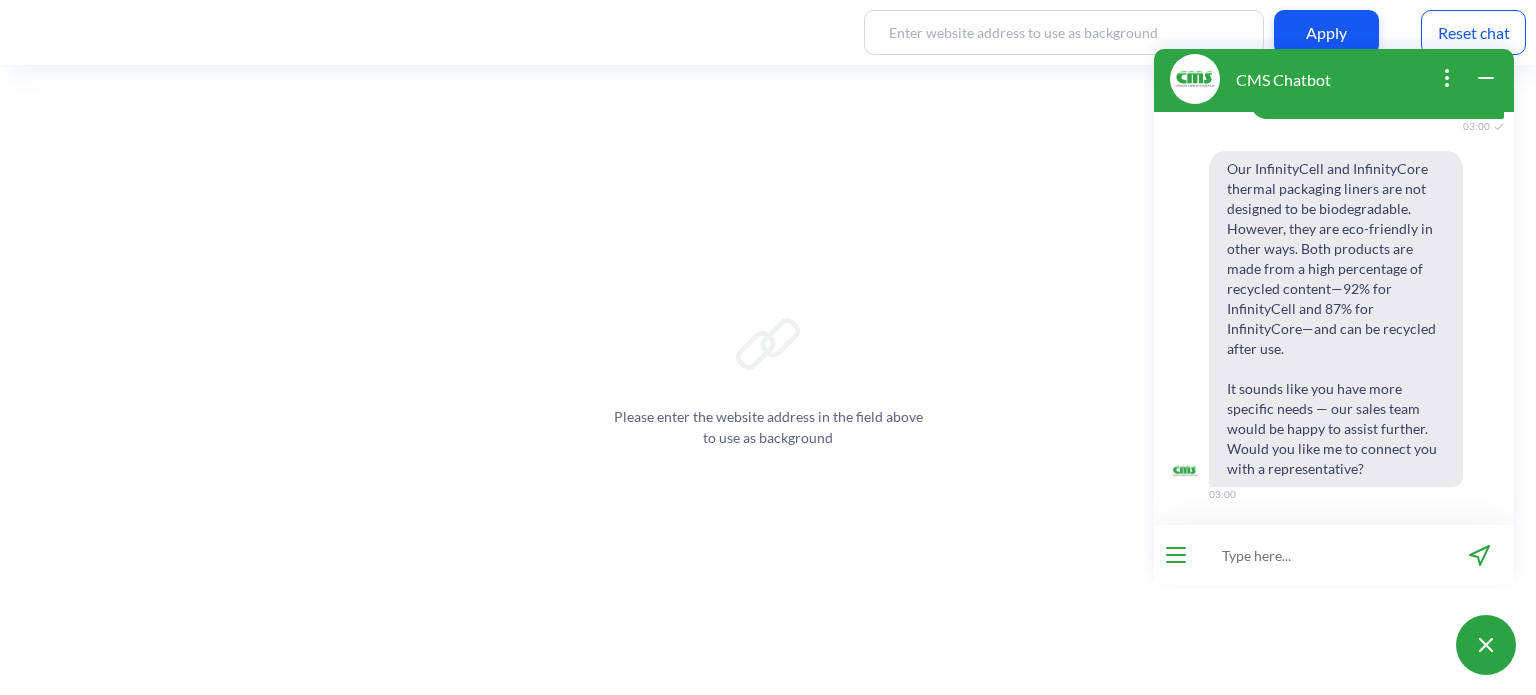scroll, scrollTop: 0, scrollLeft: 0, axis: both 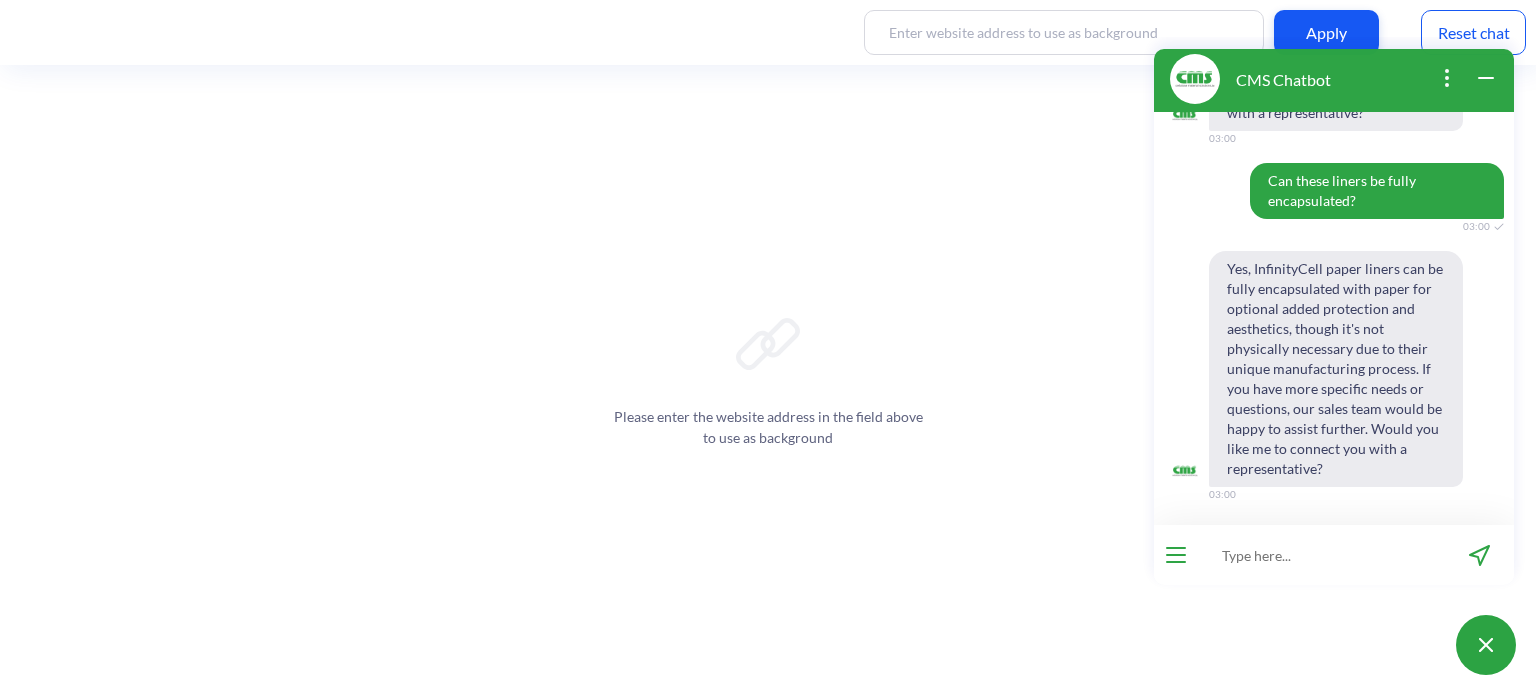 click on "CMS Chatbot The CMS Chatbot is powered by AI. As with all AI models, CMS offers a brief disclaimer statement regarding use. If interested, please read the statement linked below. Otherwise, feel free to utilize this free tool designed to help answer your questions and provide assistance. Disclaimer 02:58 Hi there, thanks for choosing to use the CMS Chatbot! How can I help you today? 02:58 What applications can your packaging be used for?  02:58 Our packaging solutions at CMS are versatile and can be used for a wide range of applications:
-  Thermal Packaging : Products like the InfinityCell Thermal Liner and InfinityCore Thermal Liner are ideal for protecting and regulating temperature-sensitive shipments. These are commonly used in industries such as life sciences, pharmaceuticals, and food & beverage.
-  Protective Packaging 02:58 Tell me more about Infinity cell thermal liner 02:59 Lightweight Panel Design Superior Moisture Absorption Eco-Friendly Manufacturing Process Durable, Recyclable Paper Liners 0" at bounding box center [1334, 361] 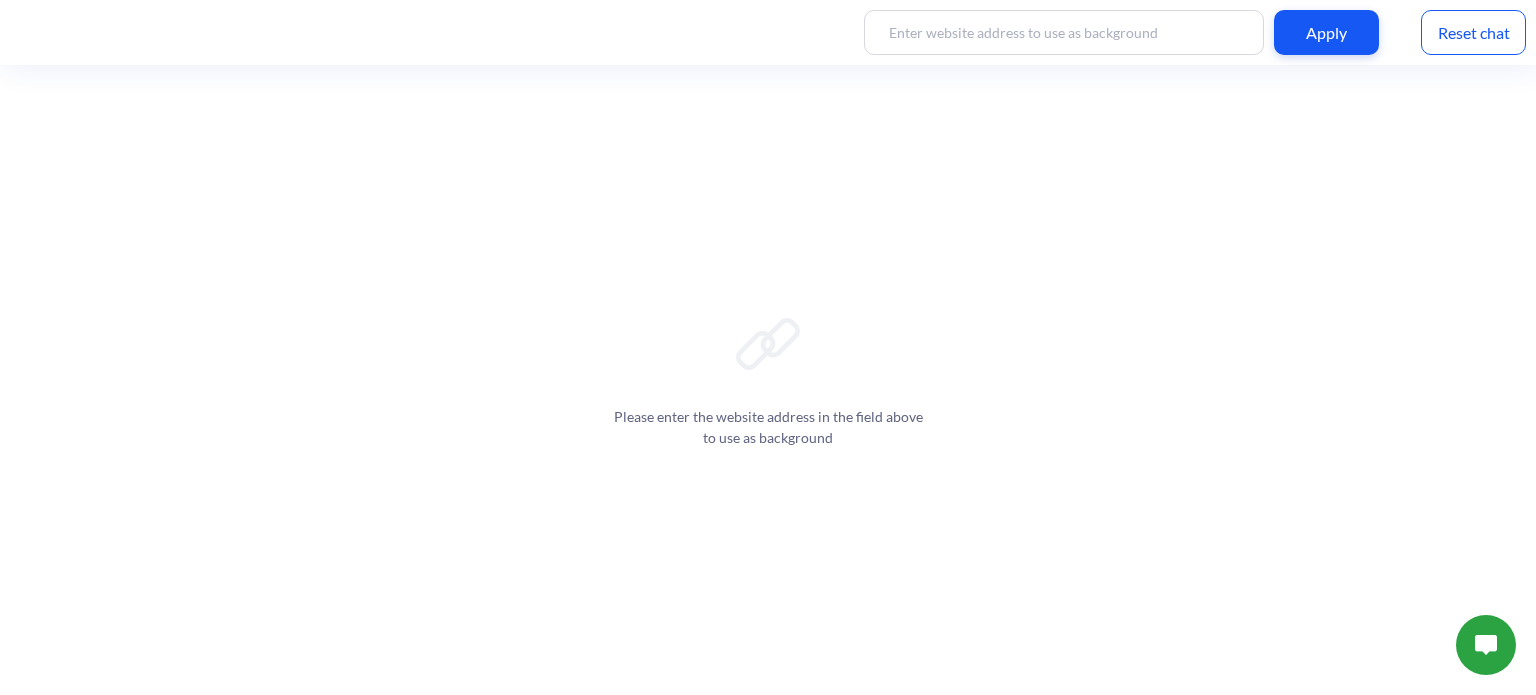 scroll, scrollTop: 0, scrollLeft: 0, axis: both 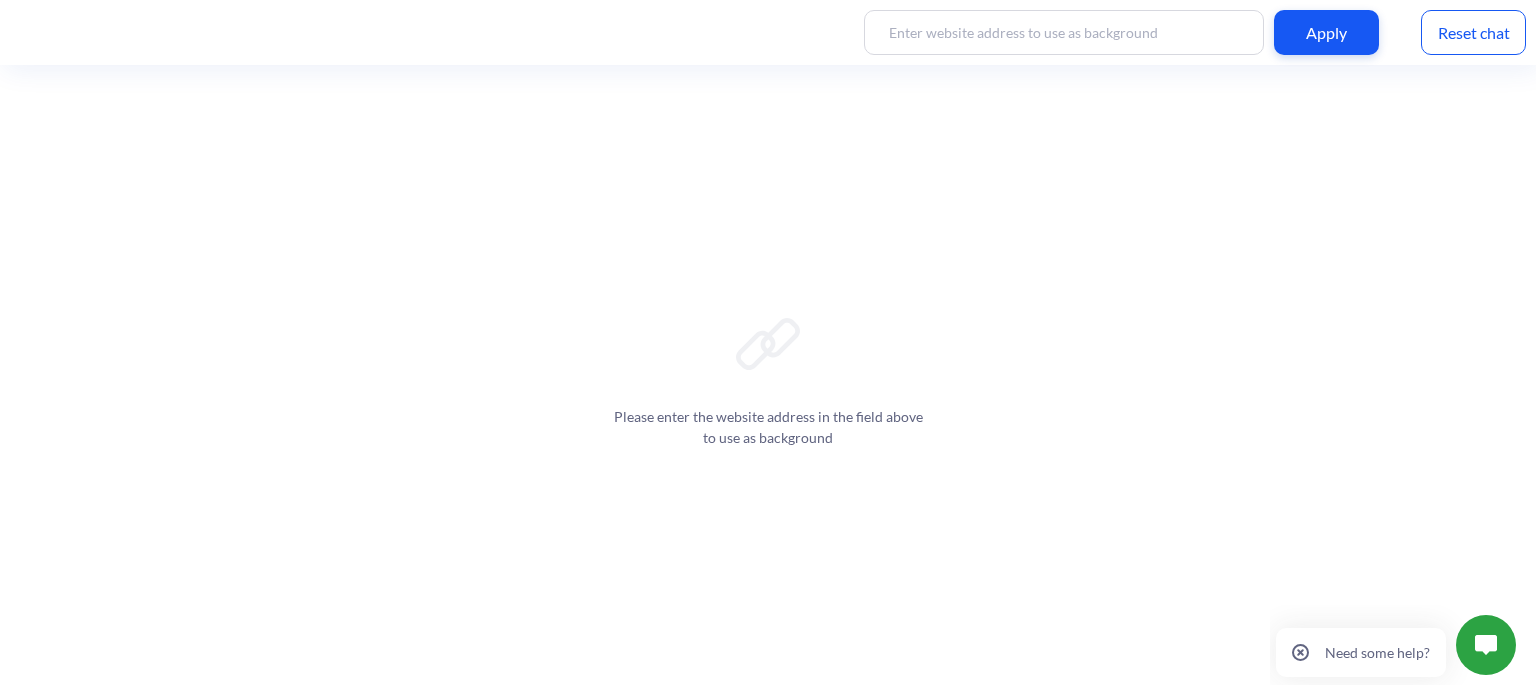 click at bounding box center (1486, 645) 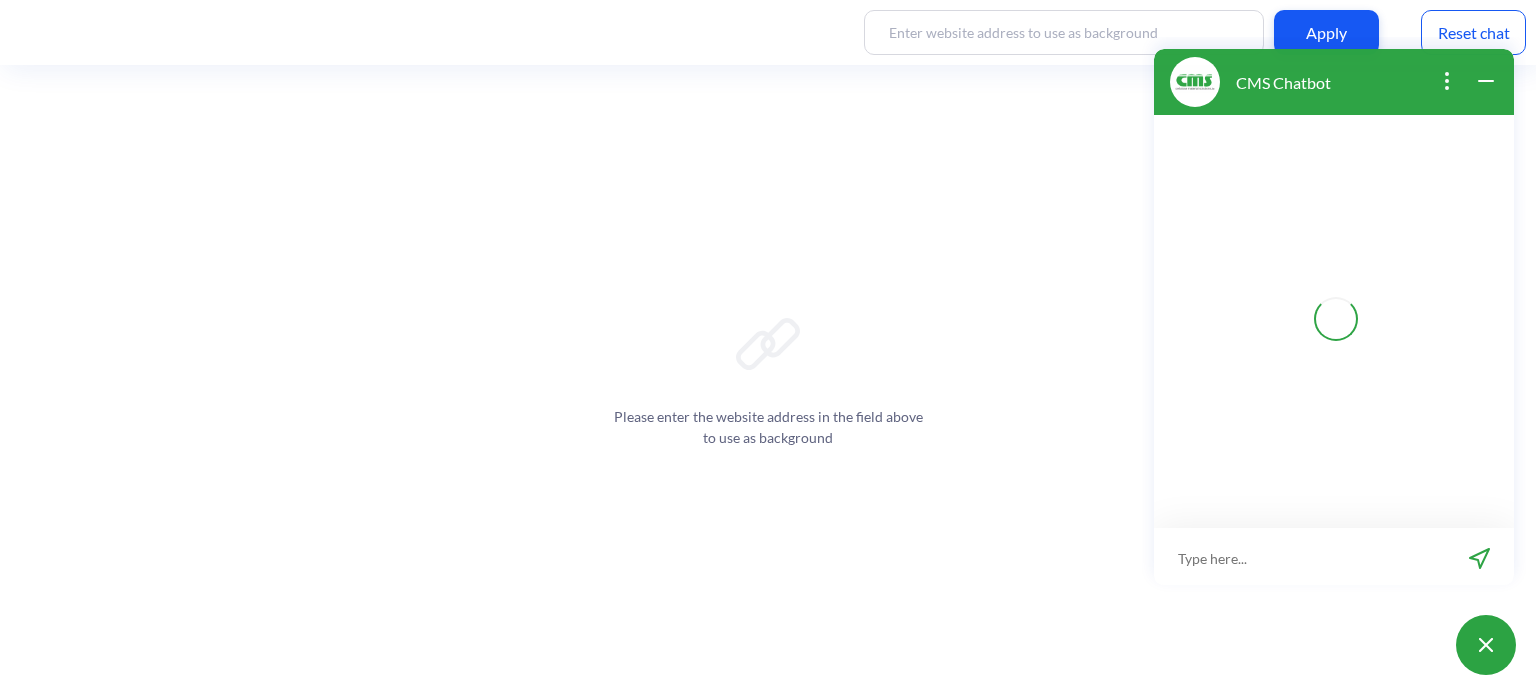 scroll, scrollTop: 3, scrollLeft: 0, axis: vertical 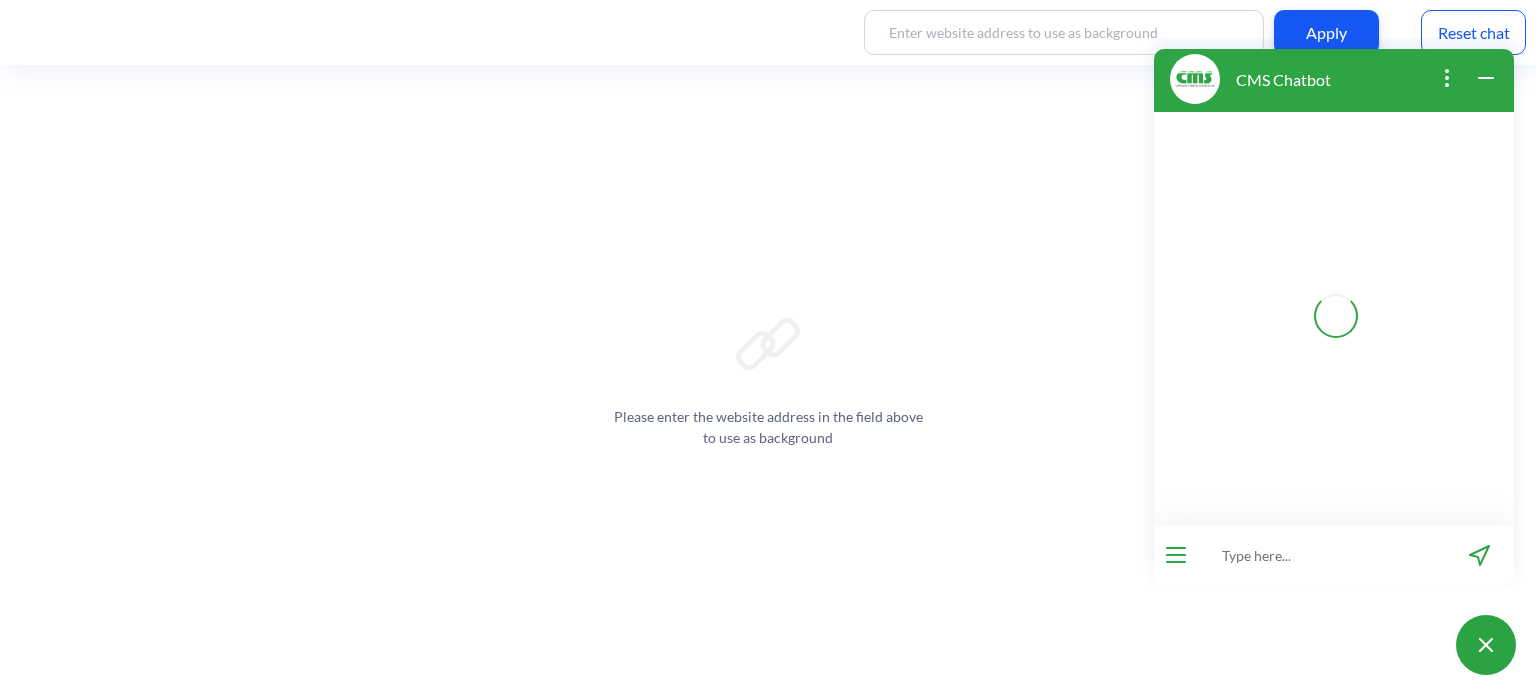 click at bounding box center (1321, 555) 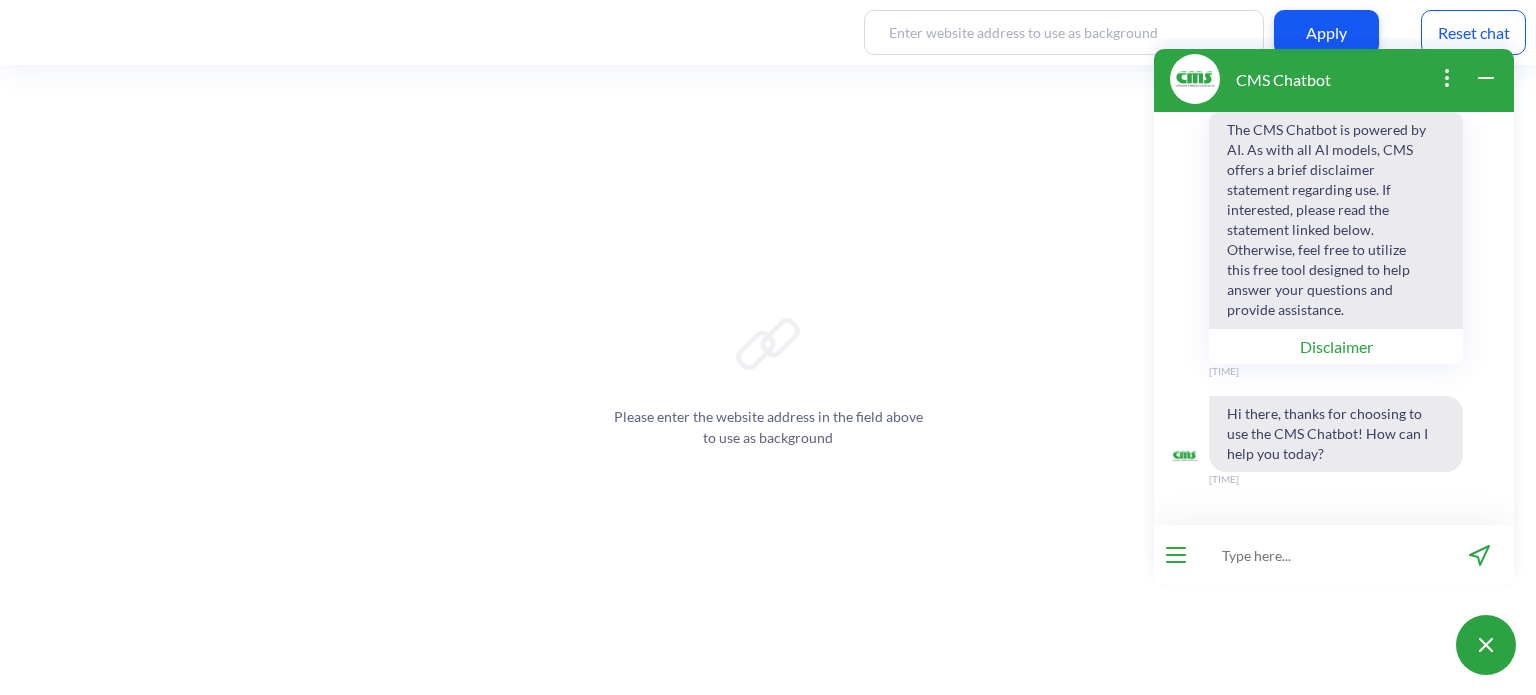 paste on "What is InfinityCore made with?" 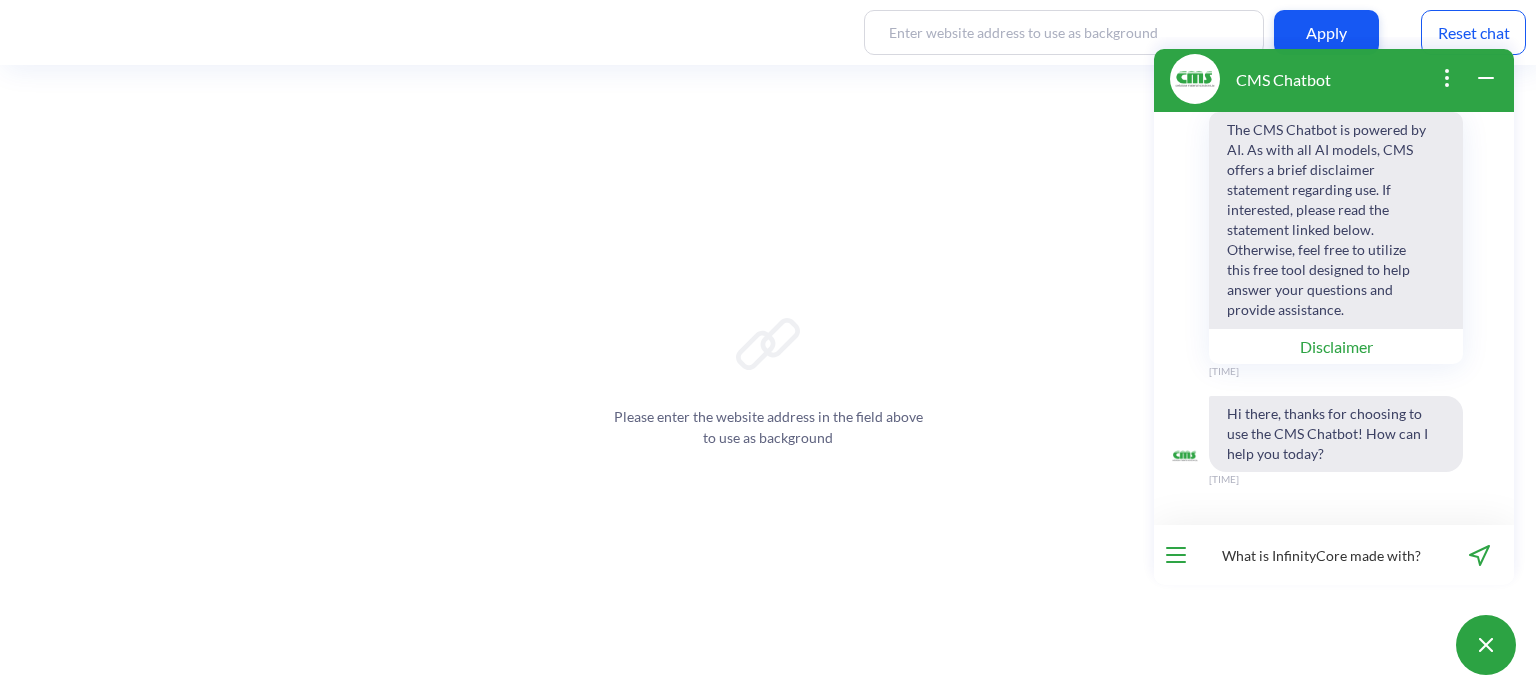 type on "What is InfinityCore made with?" 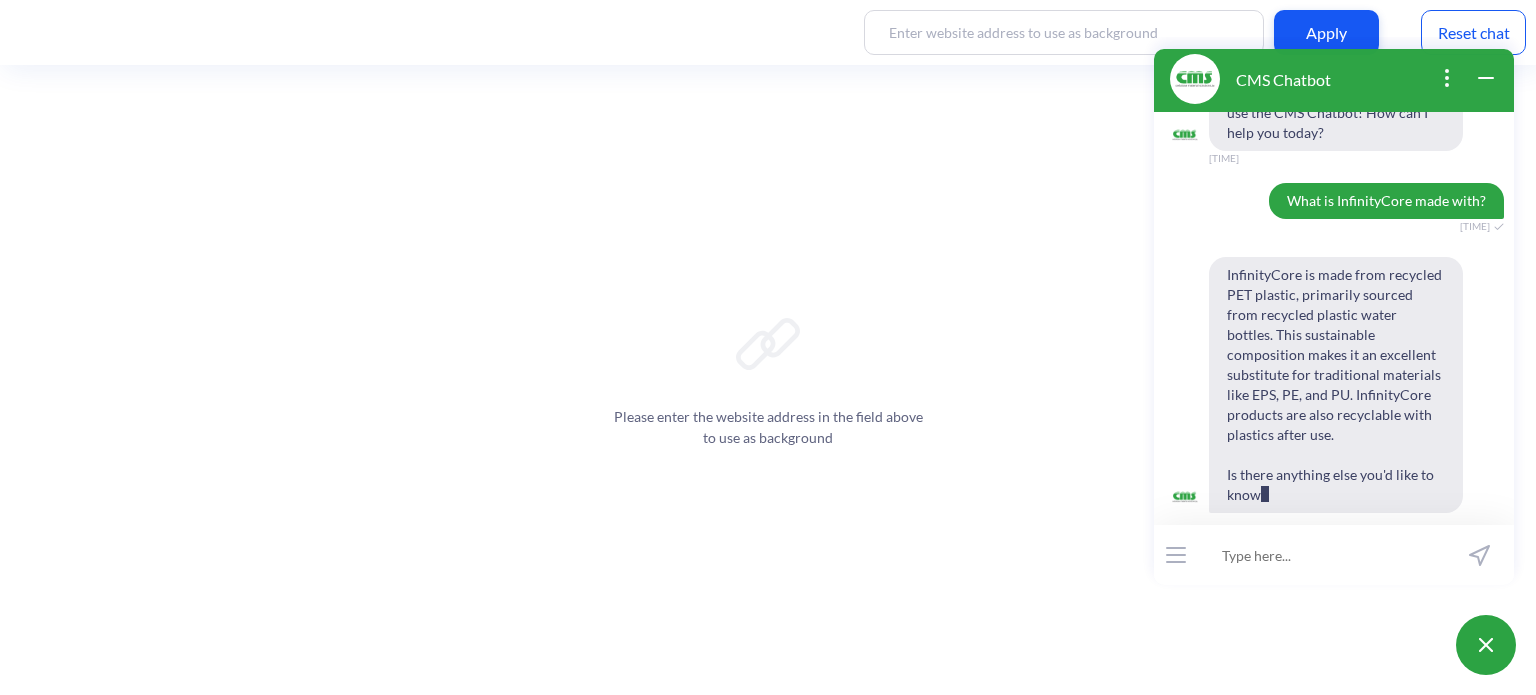 scroll, scrollTop: 341, scrollLeft: 0, axis: vertical 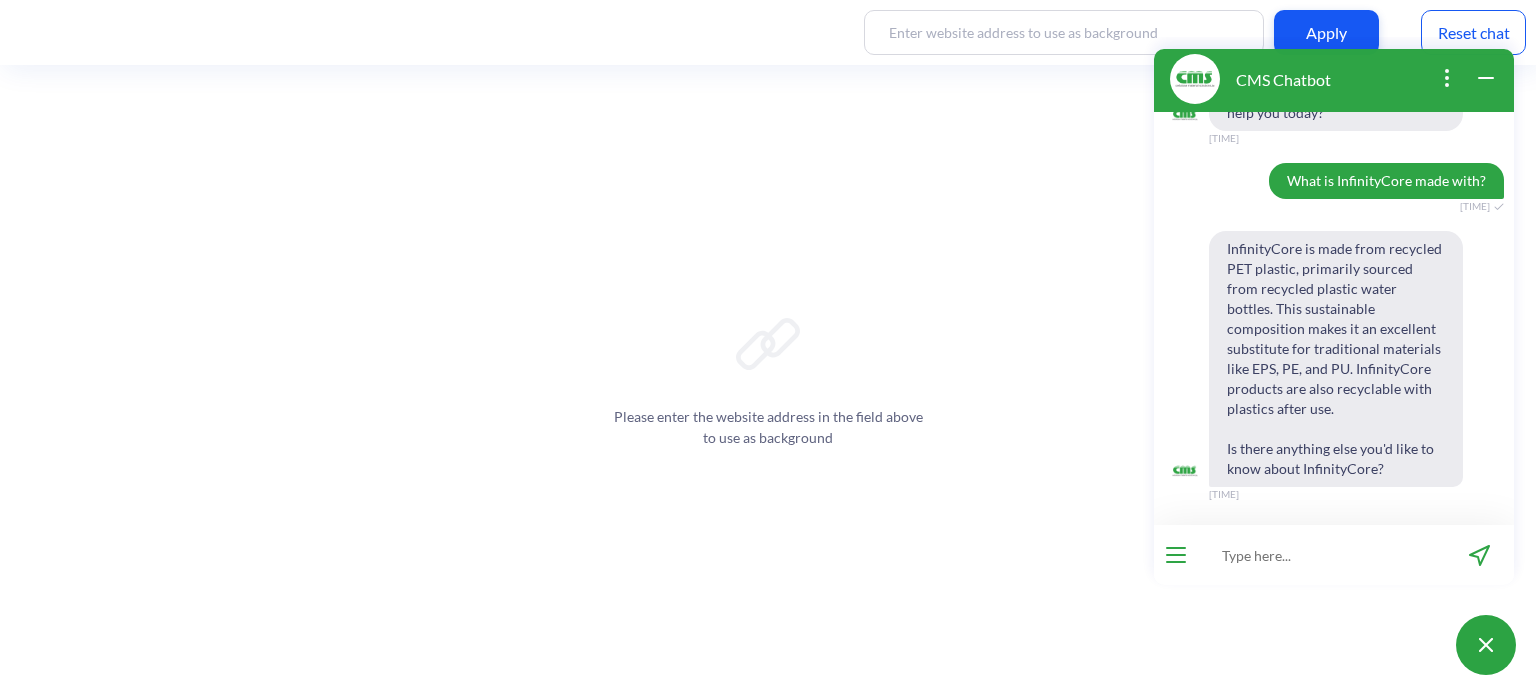 click at bounding box center [1321, 555] 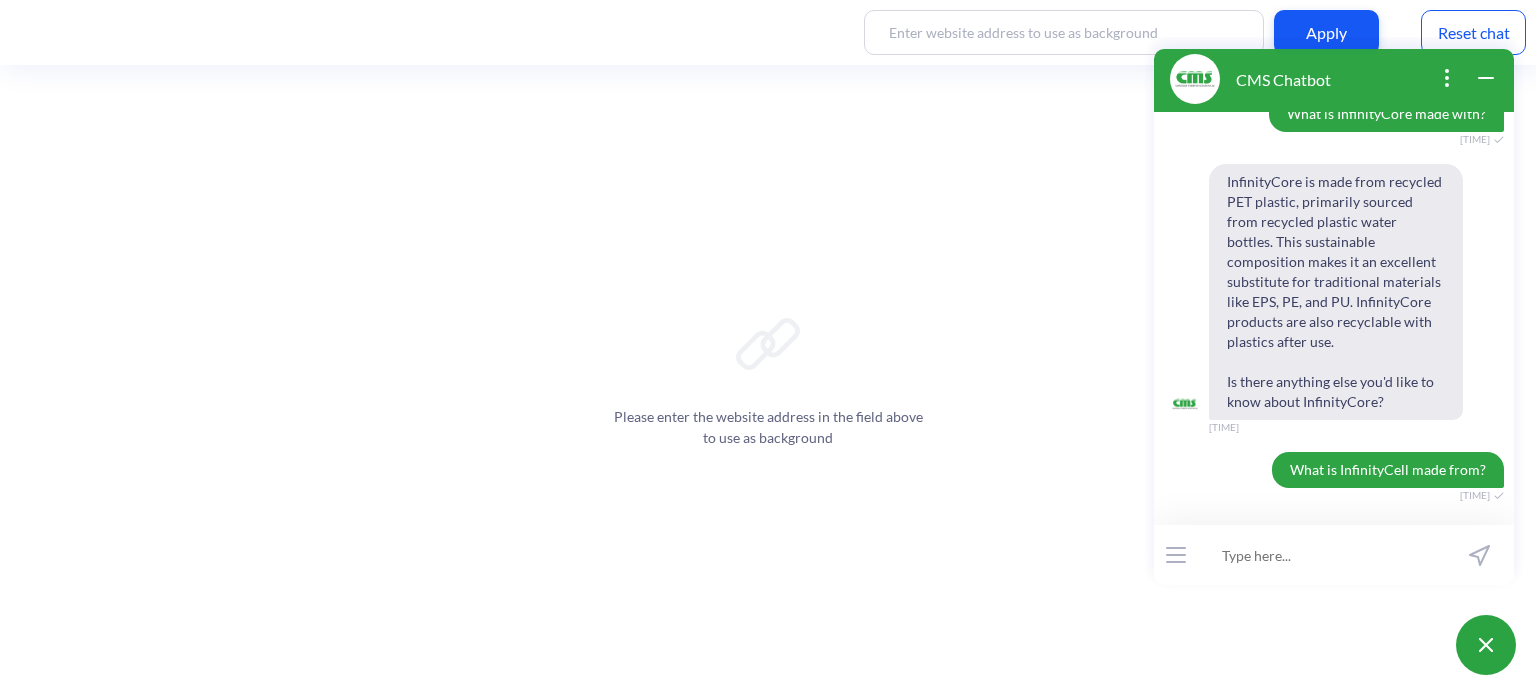 scroll, scrollTop: 429, scrollLeft: 0, axis: vertical 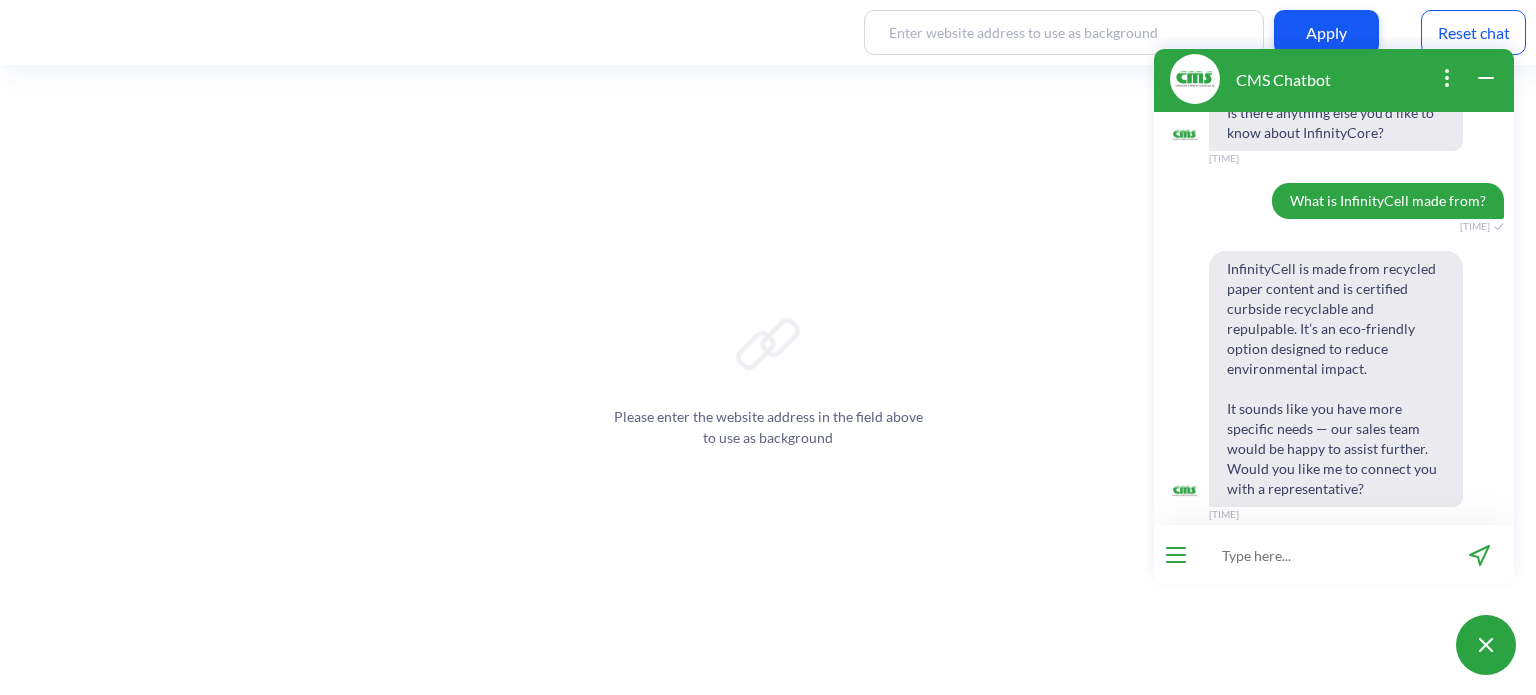 click at bounding box center [1321, 555] 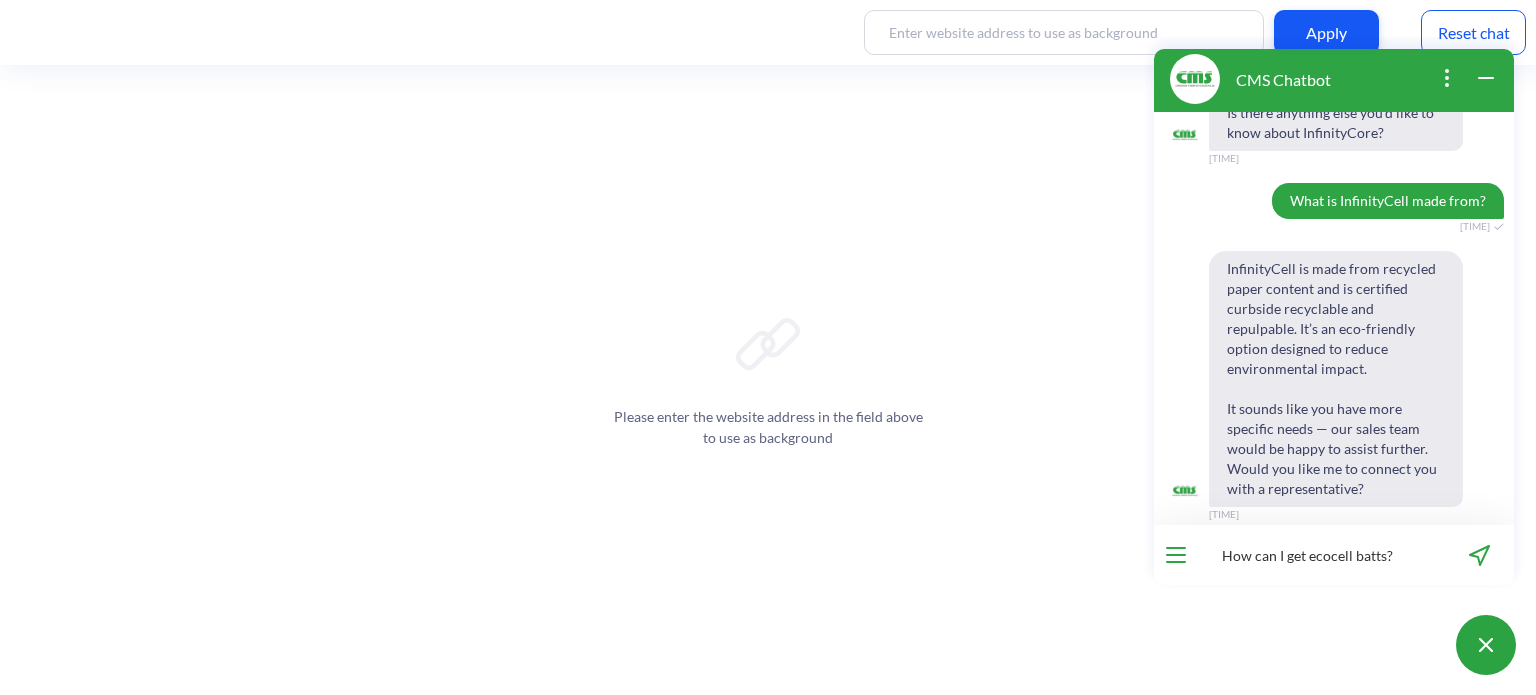 type 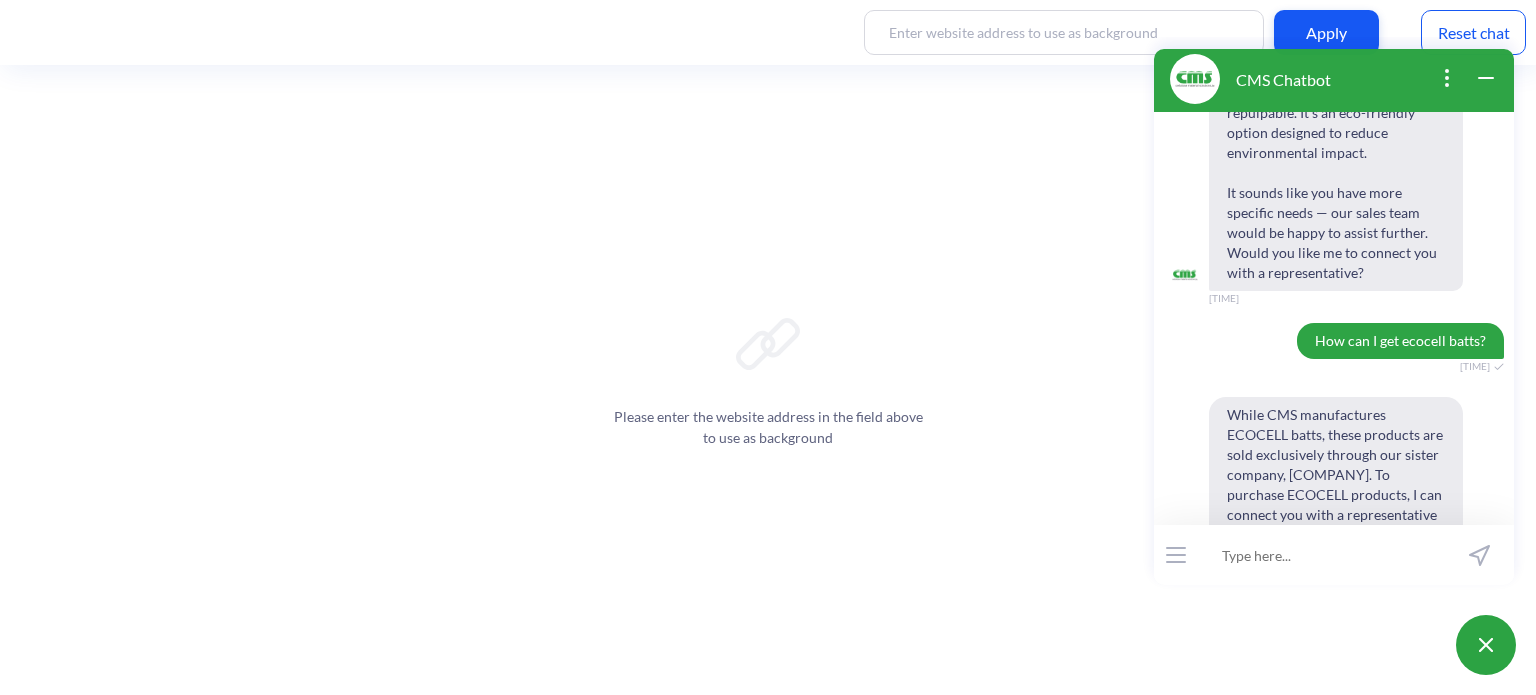 scroll, scrollTop: 953, scrollLeft: 0, axis: vertical 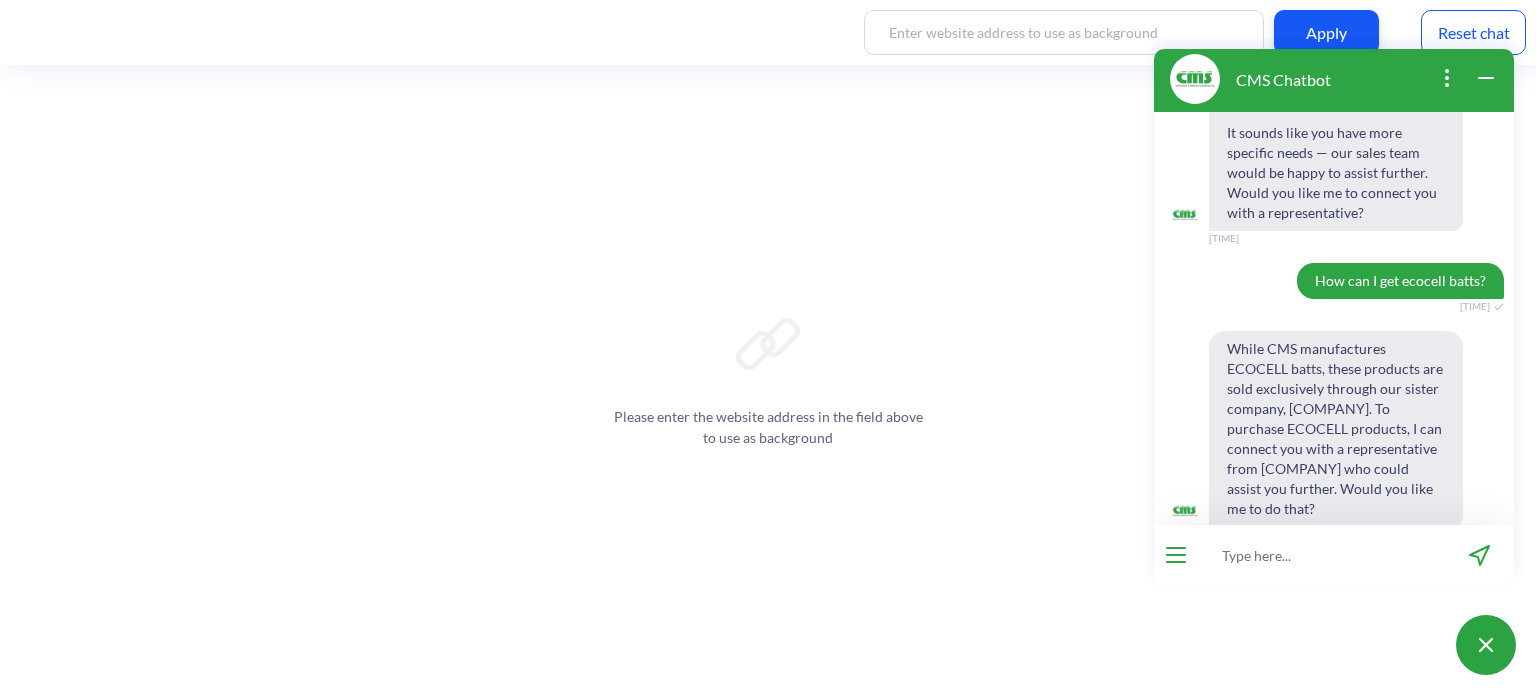 click at bounding box center (1321, 555) 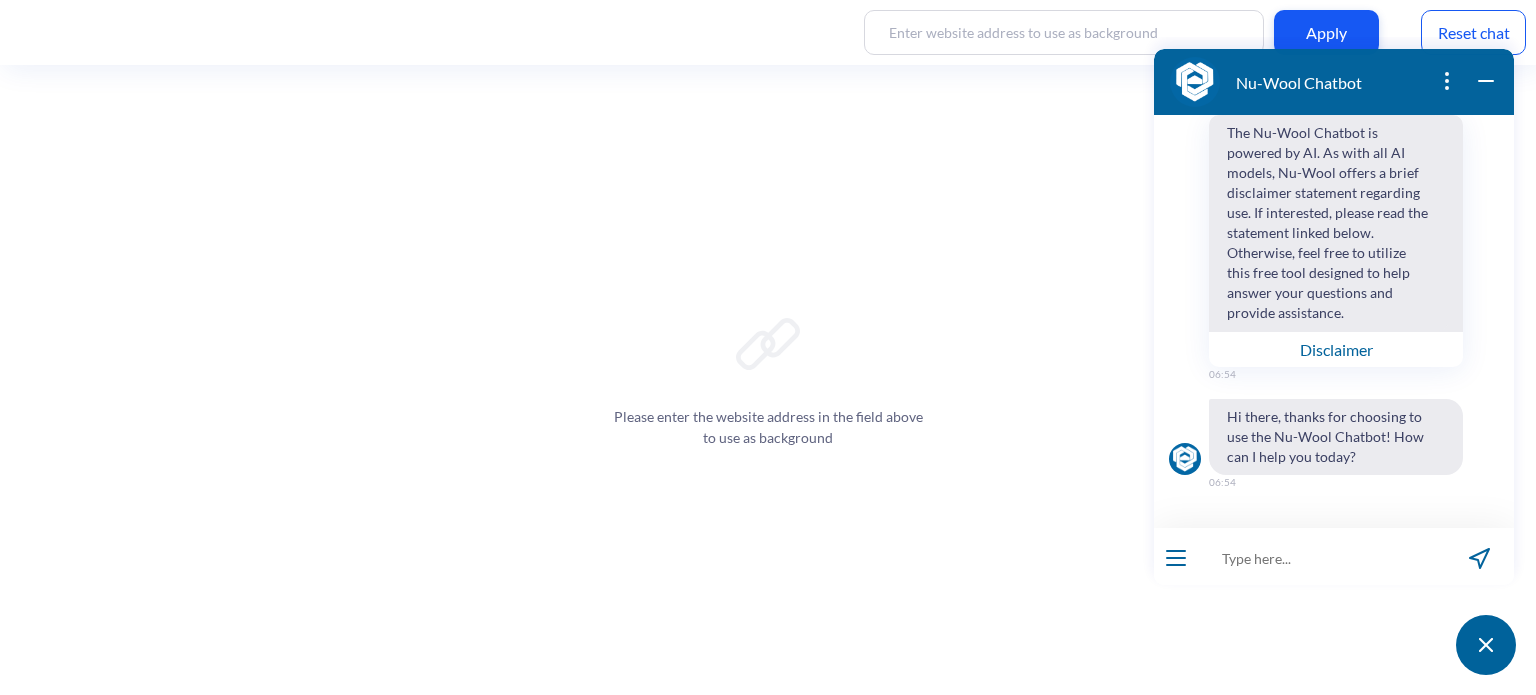 scroll, scrollTop: 0, scrollLeft: 0, axis: both 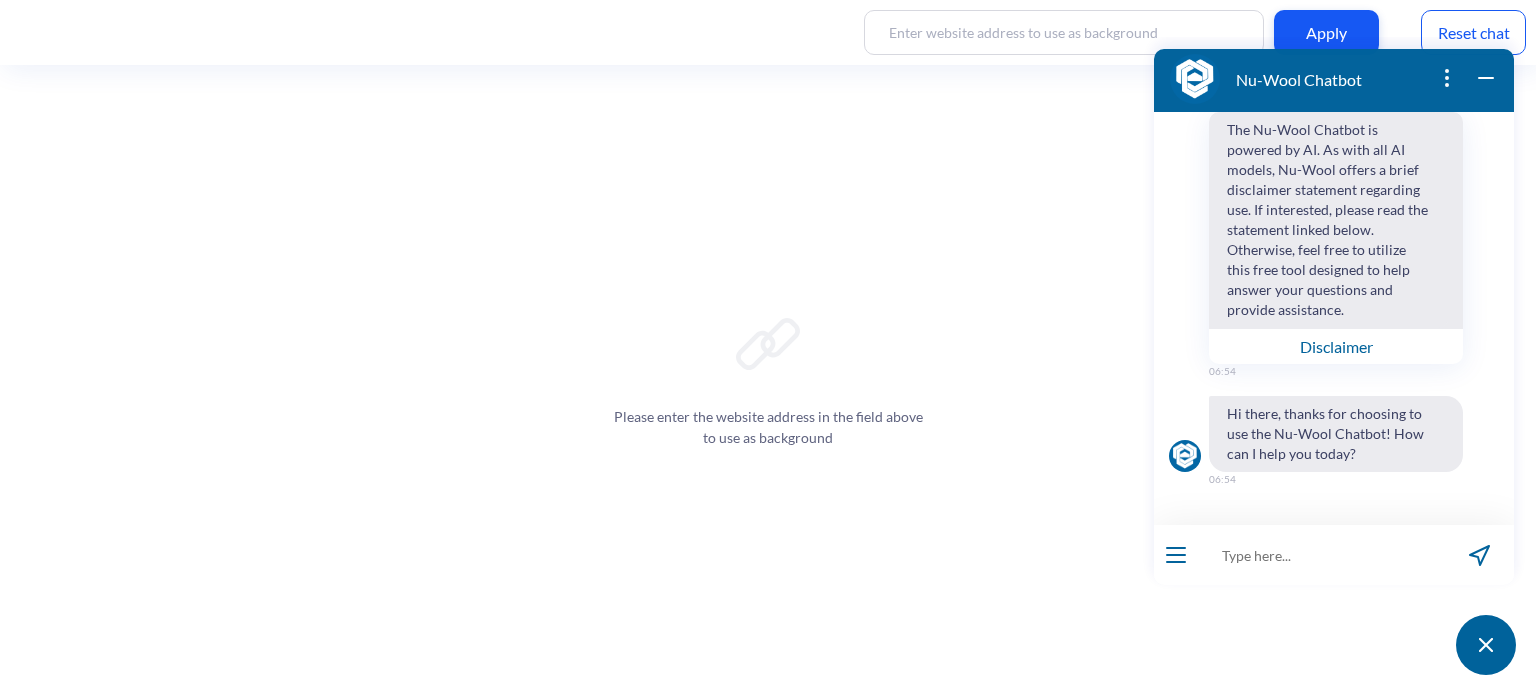 click at bounding box center (1321, 555) 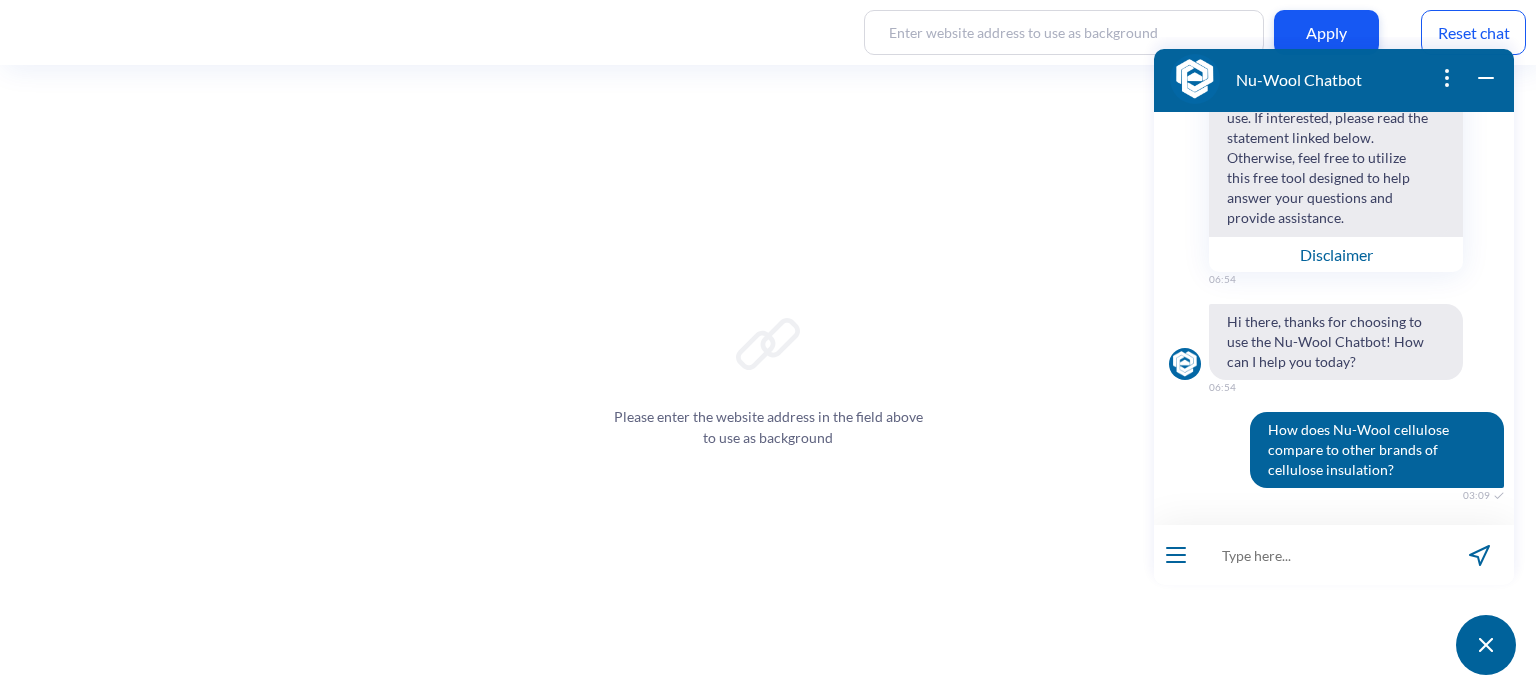 scroll, scrollTop: 113, scrollLeft: 0, axis: vertical 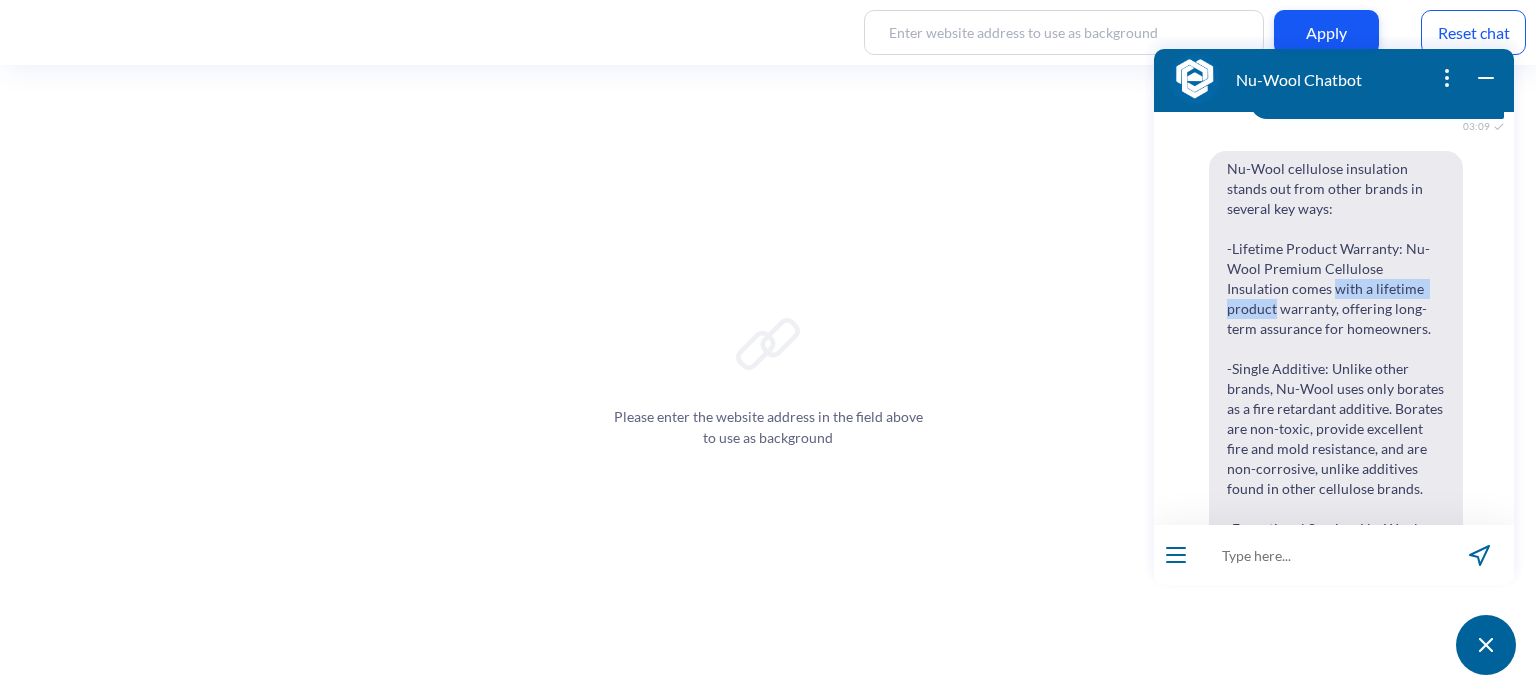 drag, startPoint x: 1272, startPoint y: 287, endPoint x: 1404, endPoint y: 287, distance: 132 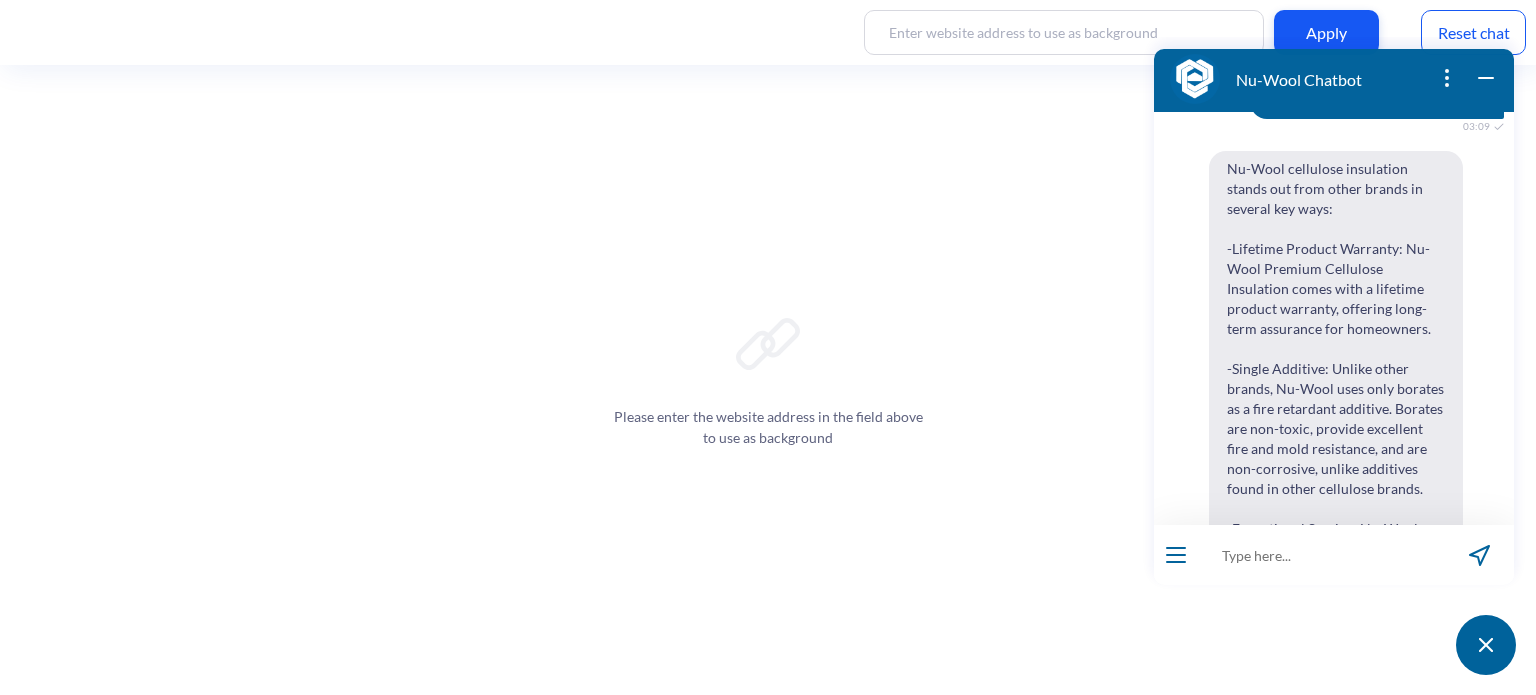 click on "Nu-Wool cellulose insulation stands out from other brands in several key ways:
-  Lifetime Product Warranty : Nu-Wool Premium Cellulose Insulation comes with a lifetime product warranty, offering long-term assurance for homeowners.
-  Single Additive : Unlike other brands, Nu-Wool uses only borates as a fire retardant additive. Borates are non-toxic, provide excellent fire and mold resistance, and are non-corrosive, unlike additives found in other cellulose brands.
-  Exceptional Service : Nu-Wool provides support from project conception through completion and offers diagnostic help for any issues post-installation.
-  10 Year Energy Guarantee" at bounding box center (1336, 569) 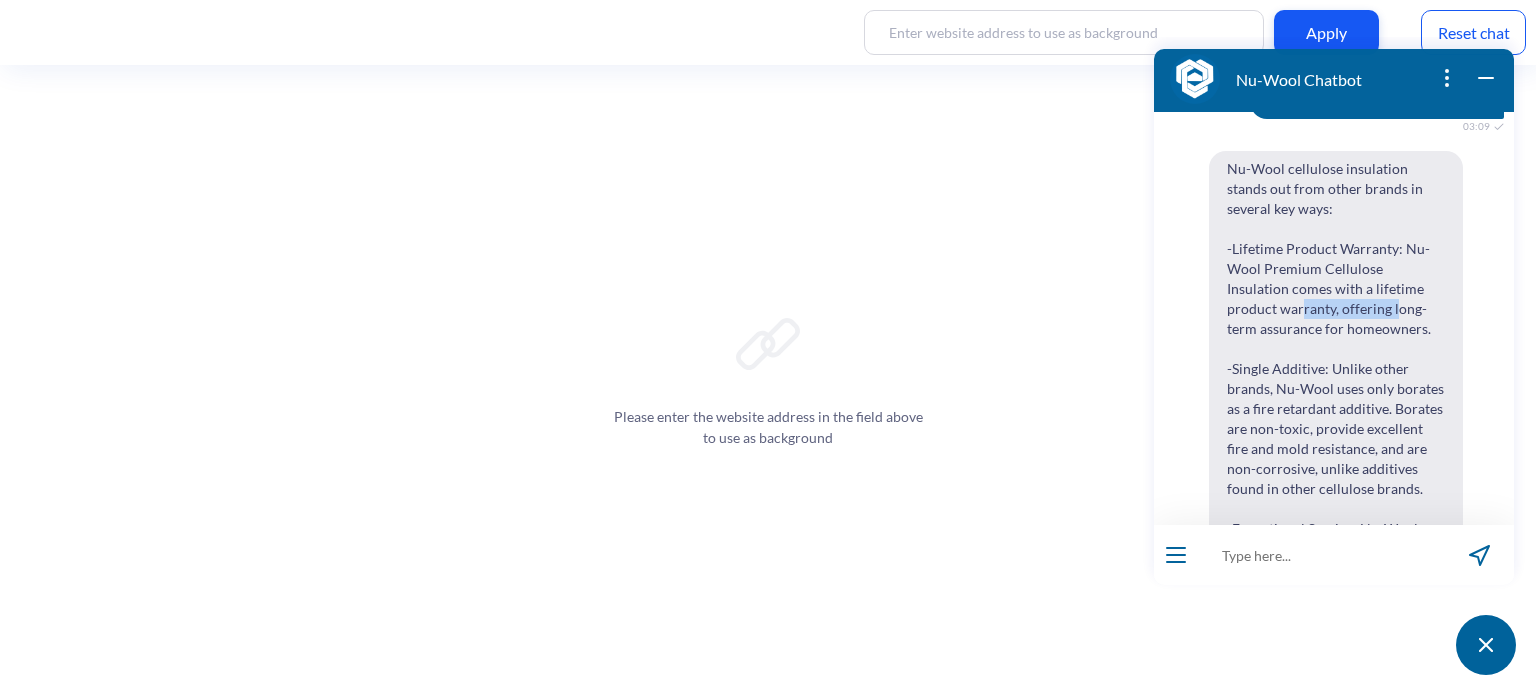 drag, startPoint x: 1248, startPoint y: 309, endPoint x: 1344, endPoint y: 307, distance: 96.02083 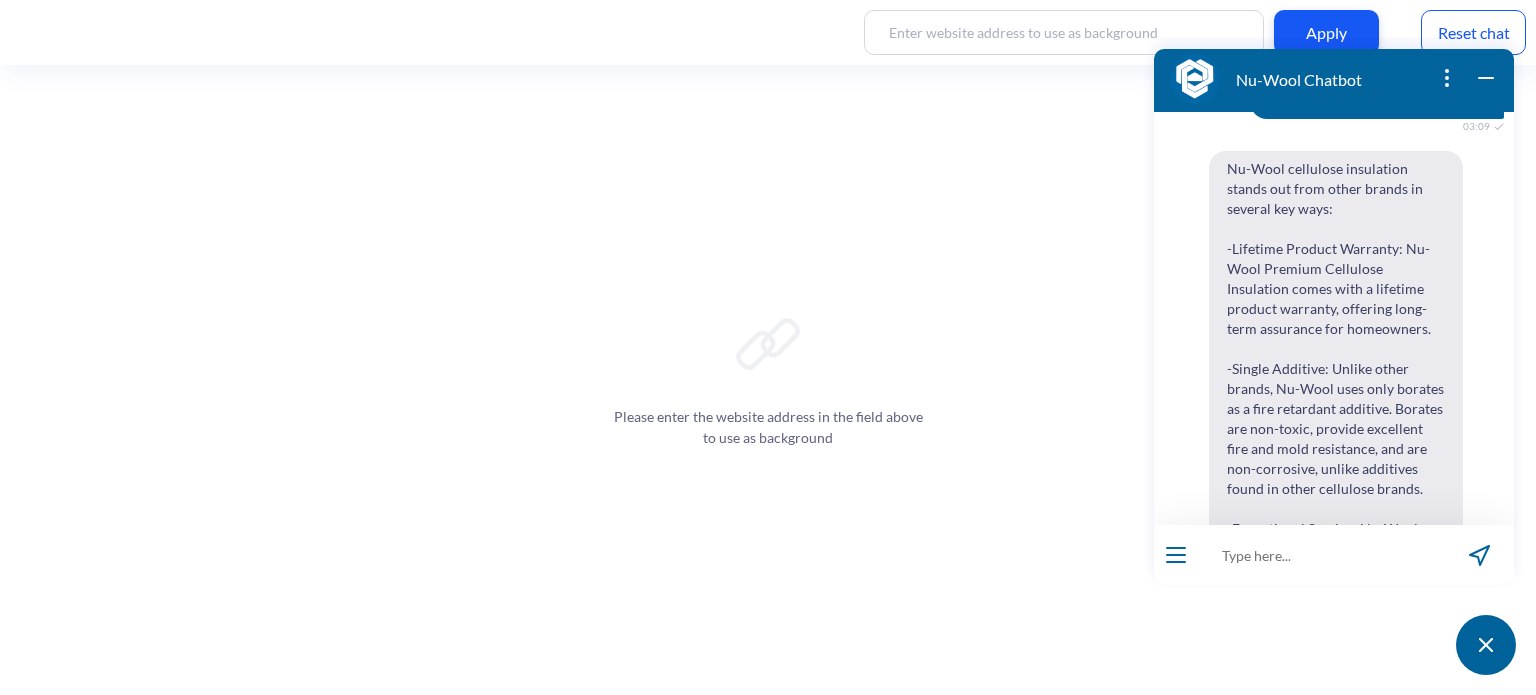 click on "Nu-Wool cellulose insulation stands out from other brands in several key ways:
-  Lifetime Product Warranty : Nu-Wool Premium Cellulose Insulation comes with a lifetime product warranty, offering long-term assurance for homeowners.
-  Single Additive : Unlike other brands, Nu-Wool uses only borates as a fire retardant additive. Borates are non-toxic, provide excellent fire and mold resistance, and are non-corrosive, unlike additives found in other cellulose brands.
-  Exceptional Service : Nu-Wool provides support from project conception through completion and offers diagnostic help for any issues post-installation.
-  10 Year Energy Guarantee" at bounding box center (1336, 569) 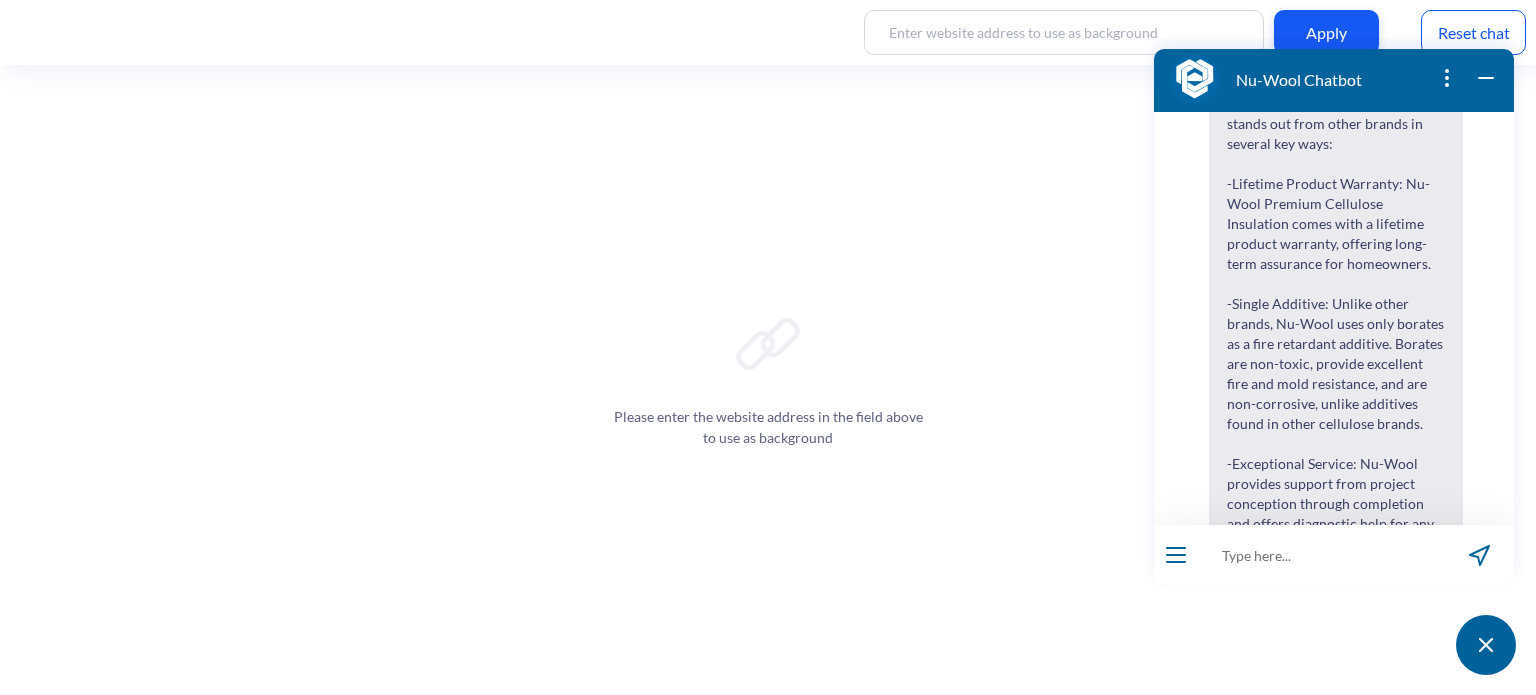 scroll, scrollTop: 561, scrollLeft: 0, axis: vertical 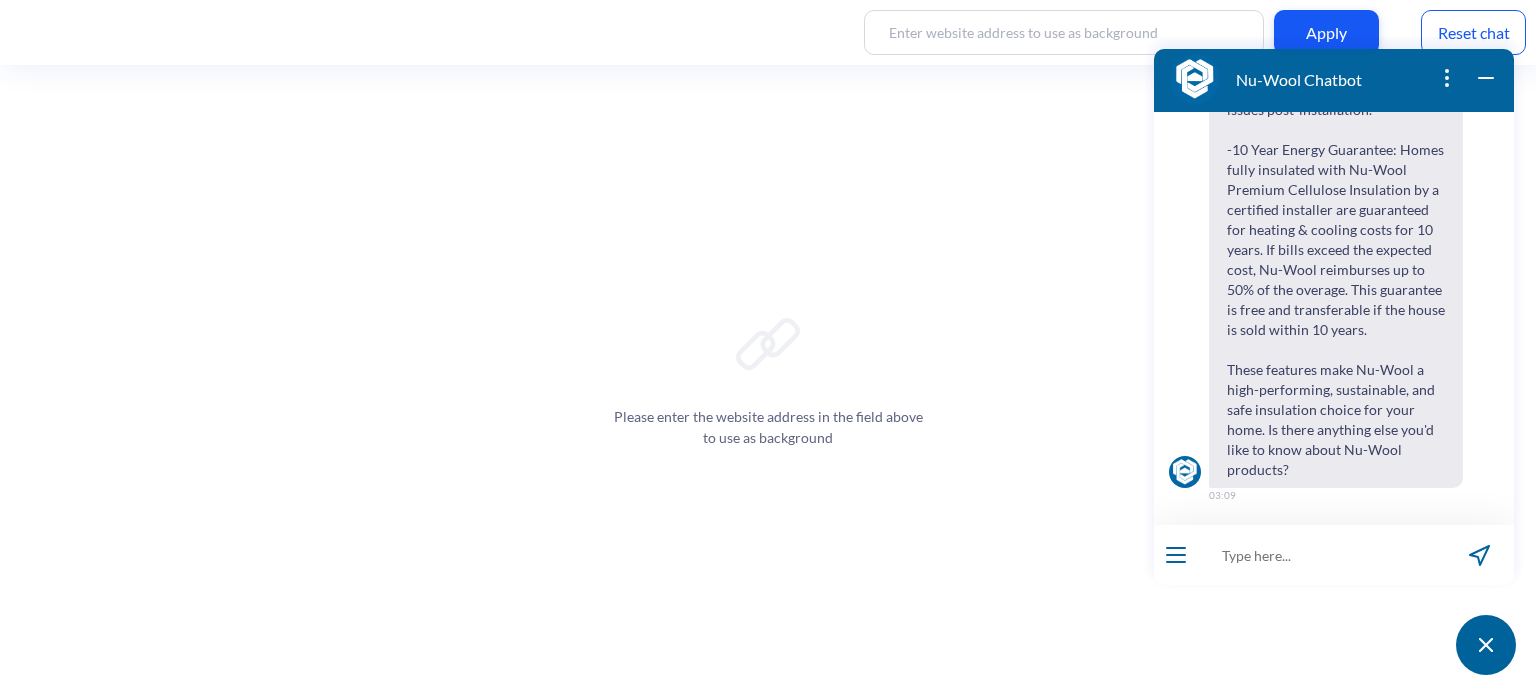 drag, startPoint x: 1324, startPoint y: 566, endPoint x: 1334, endPoint y: 559, distance: 12.206555 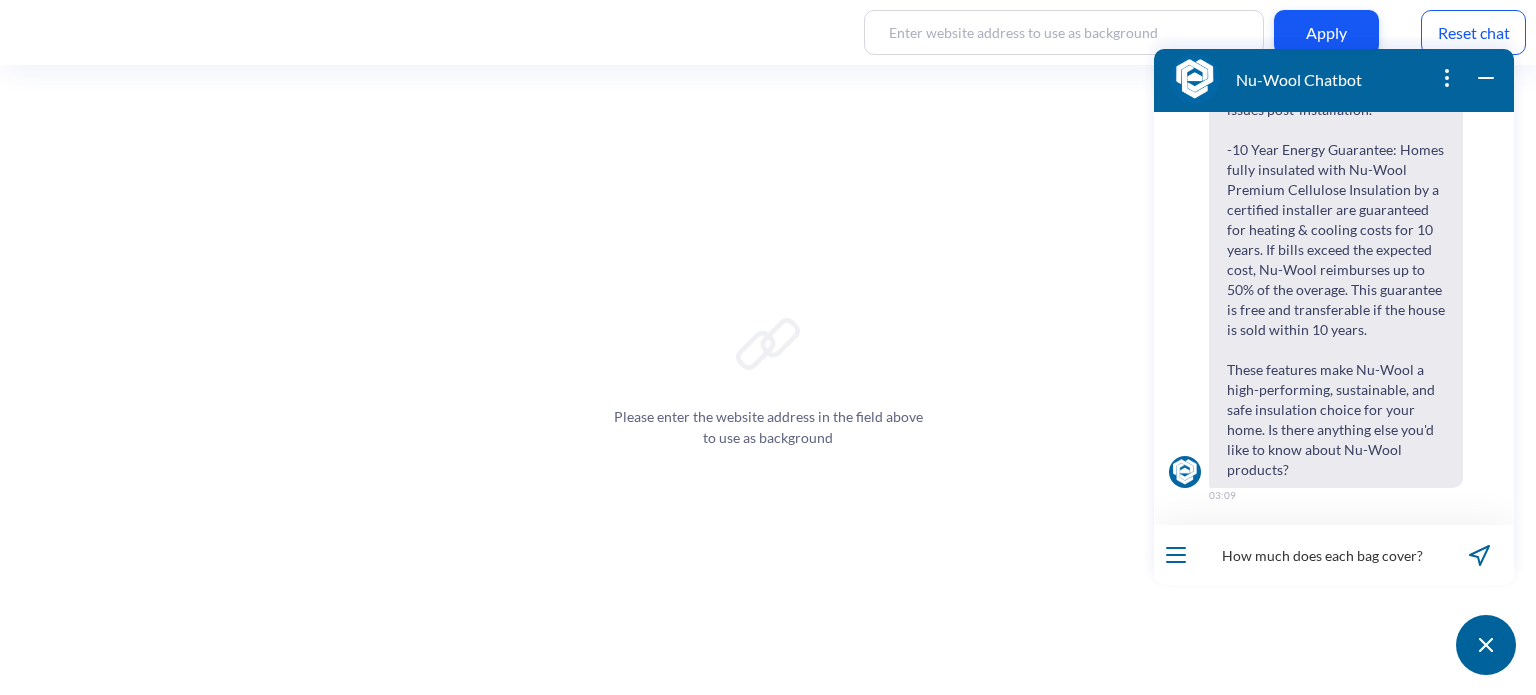 type 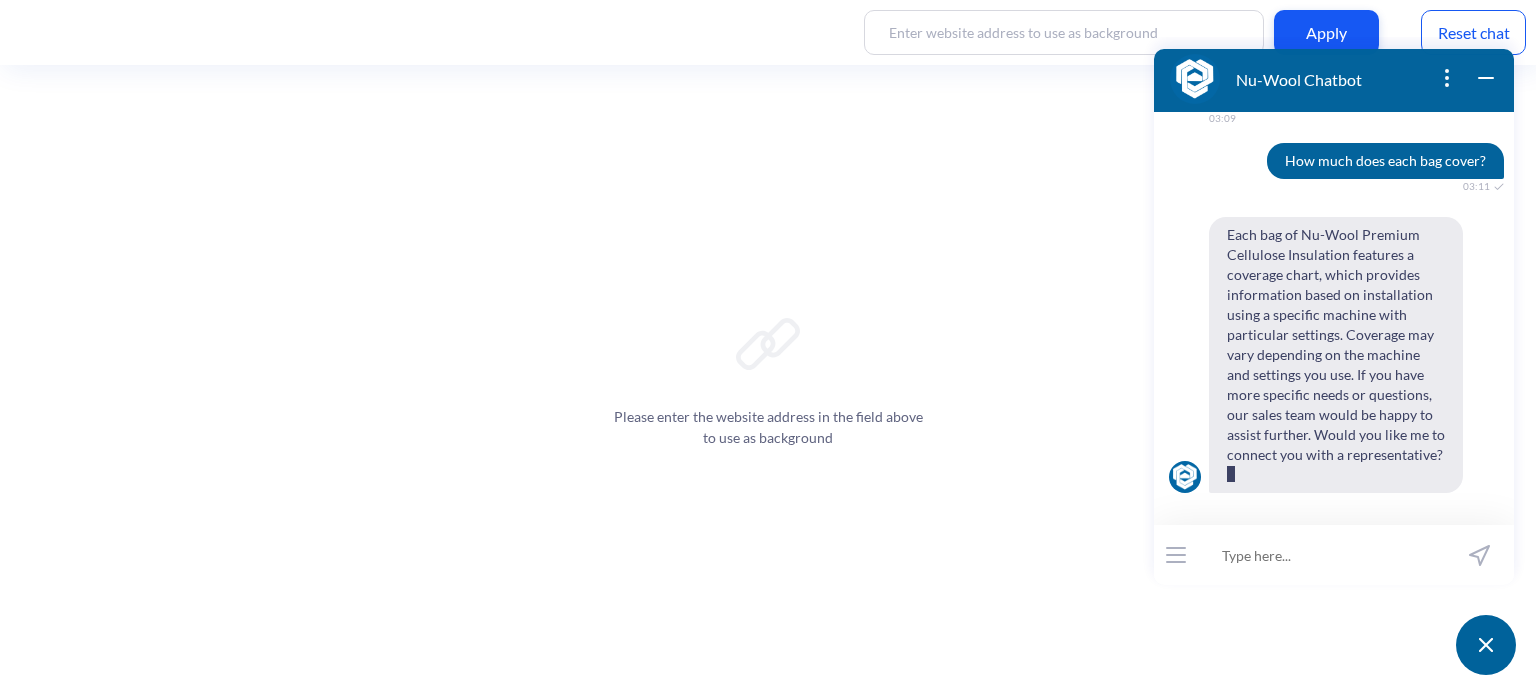 scroll, scrollTop: 1317, scrollLeft: 0, axis: vertical 